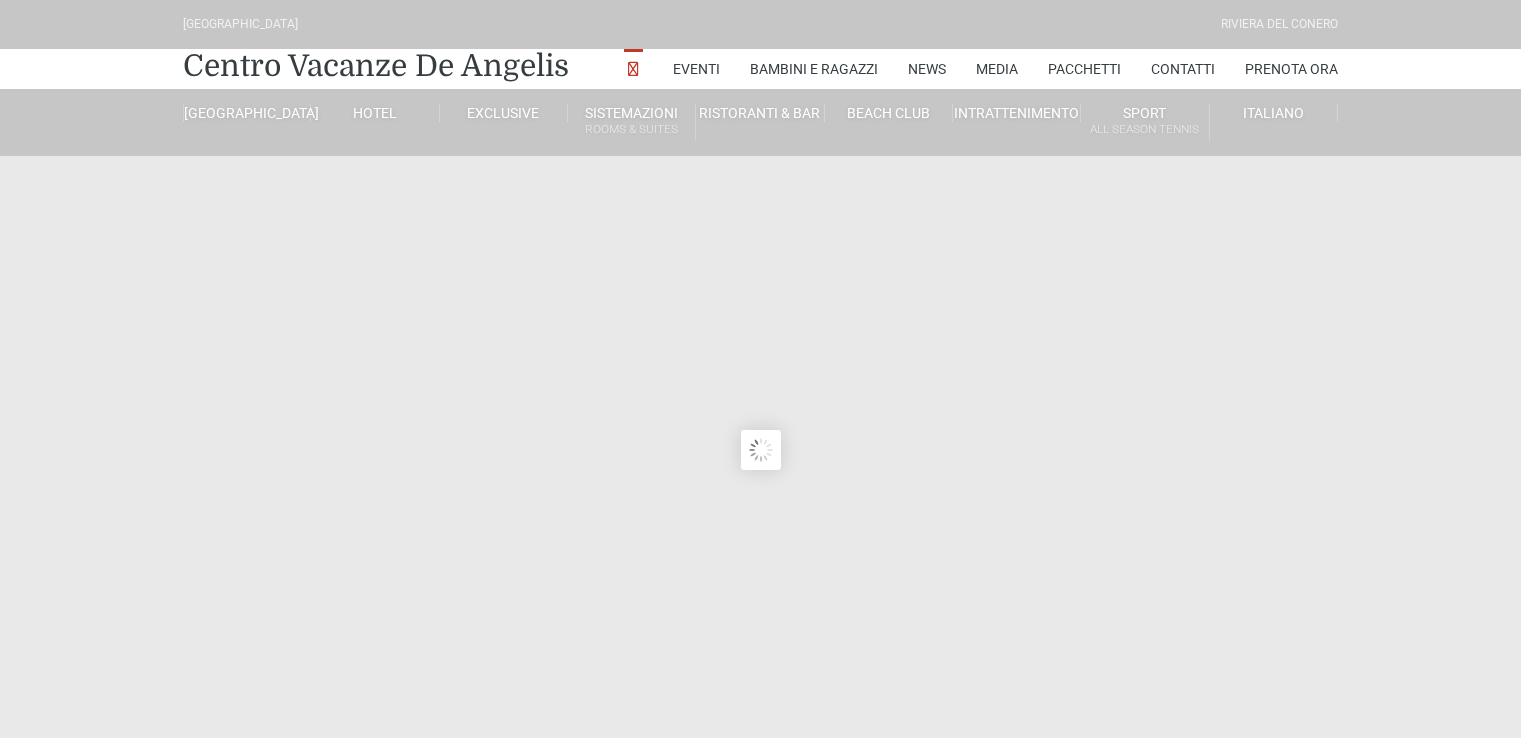 scroll, scrollTop: 0, scrollLeft: 0, axis: both 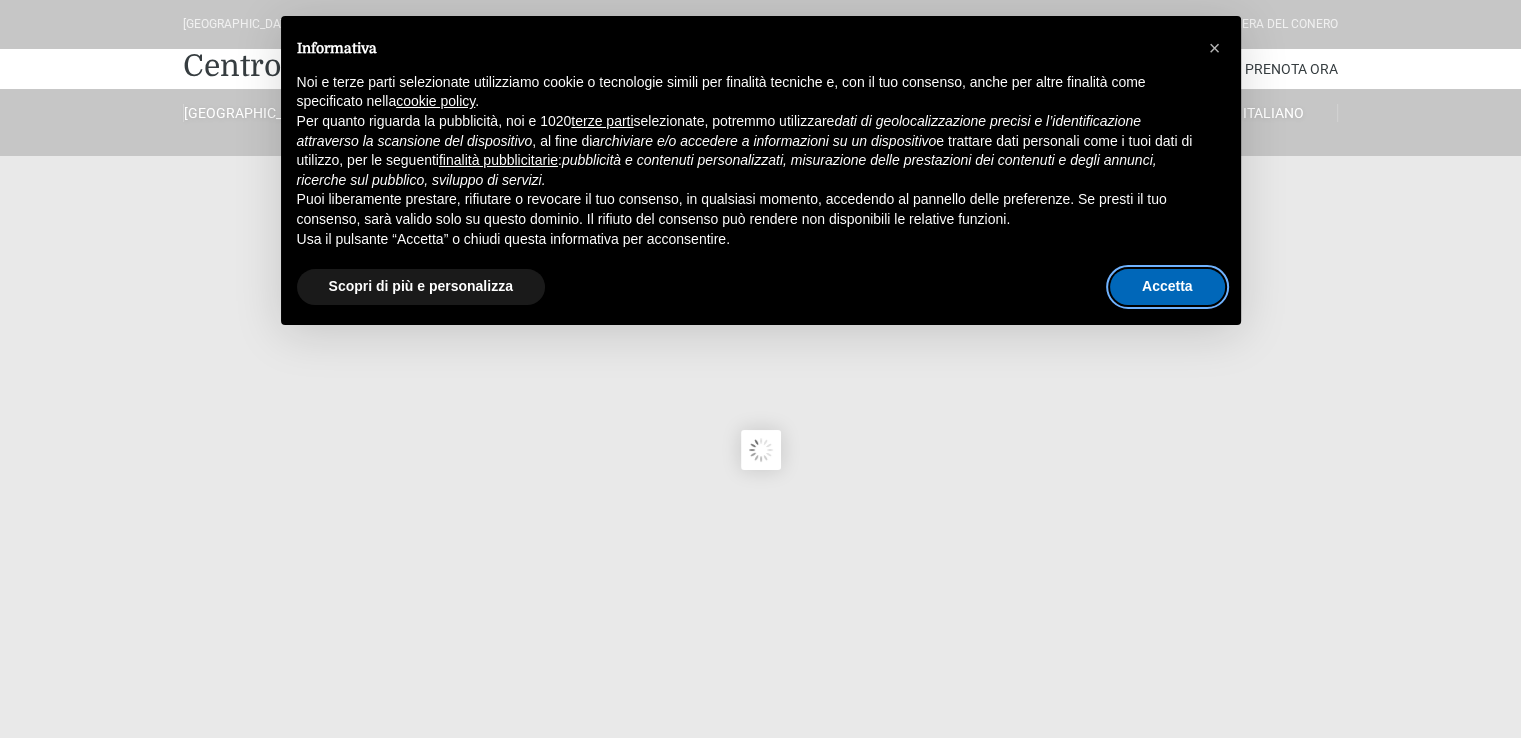 click on "Accetta" at bounding box center [1167, 287] 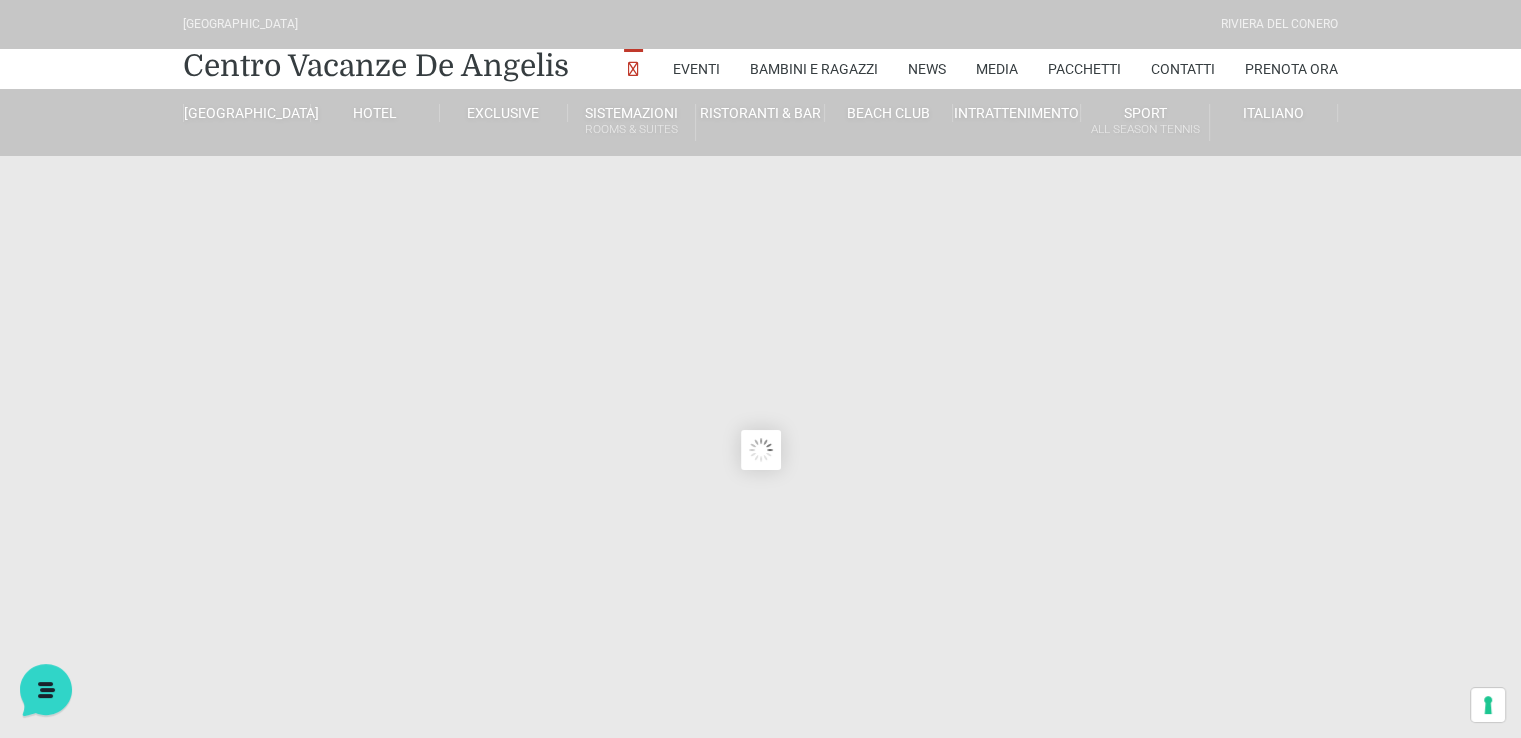scroll, scrollTop: 0, scrollLeft: 0, axis: both 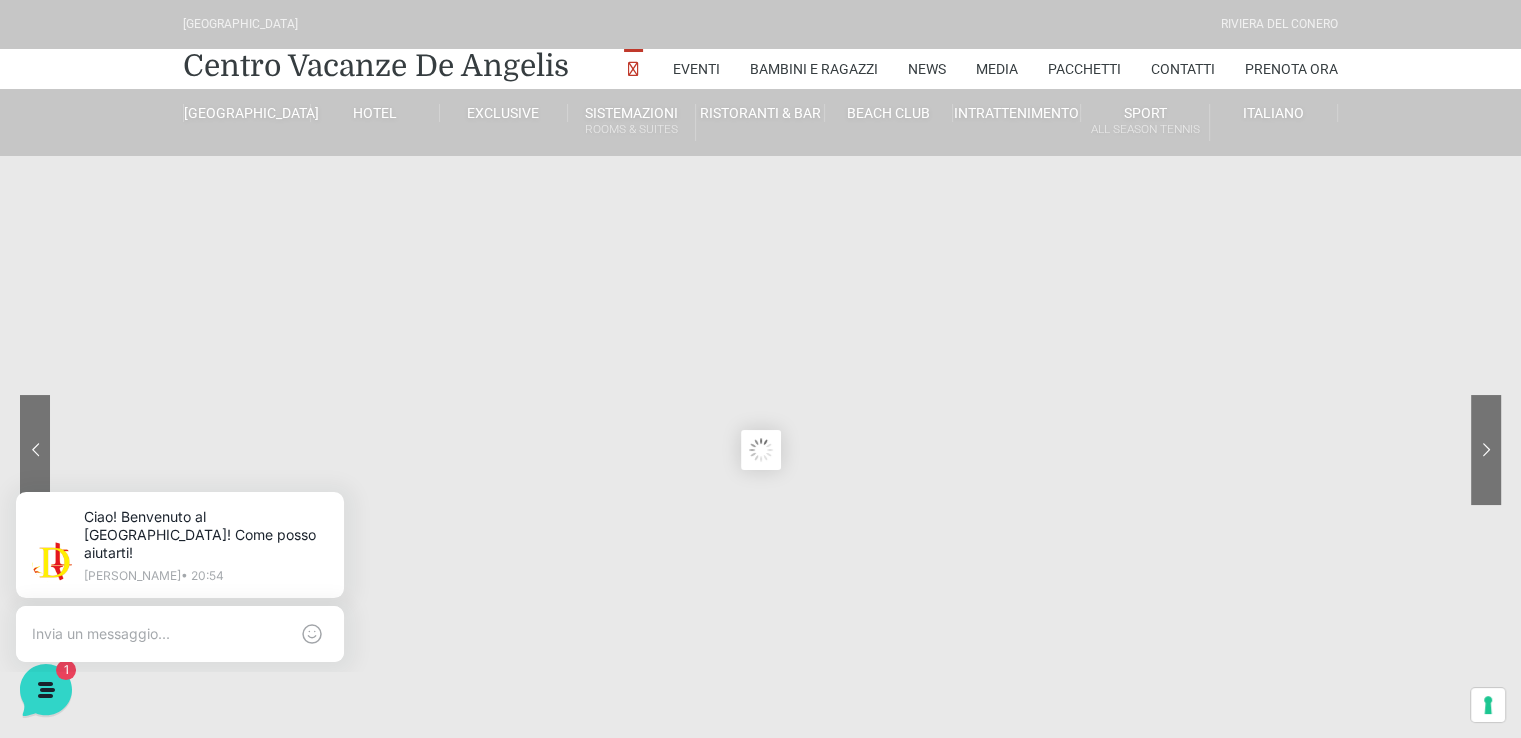 click 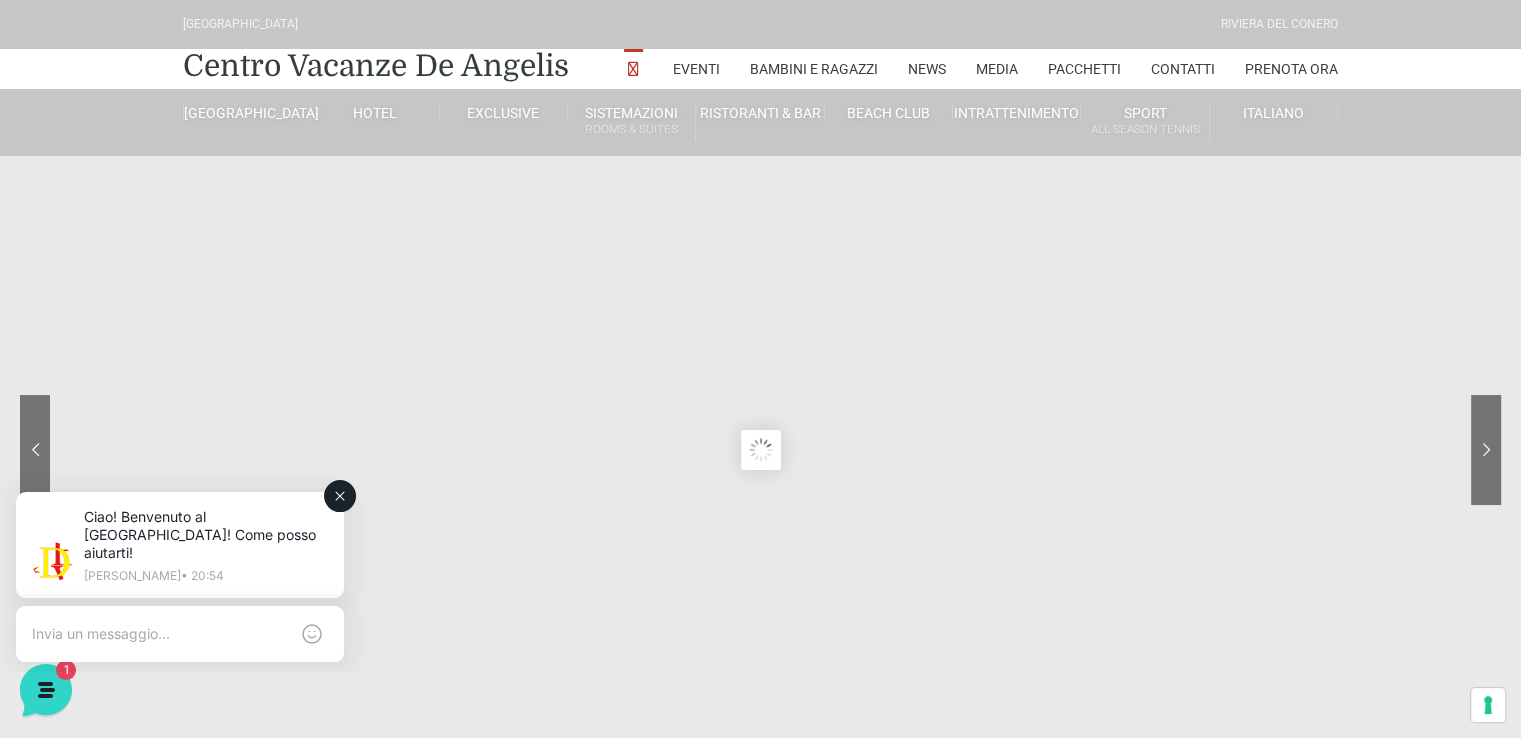 click 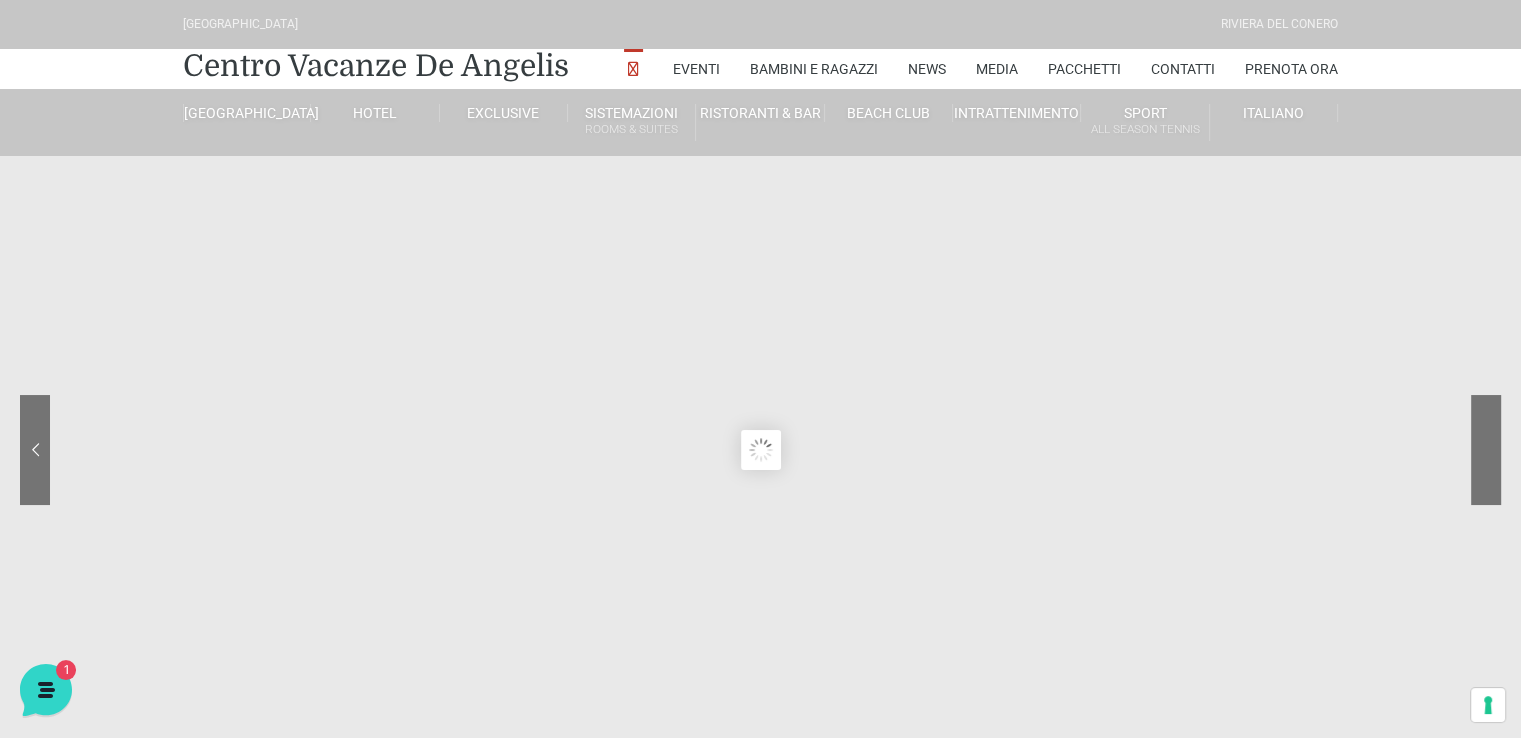 click 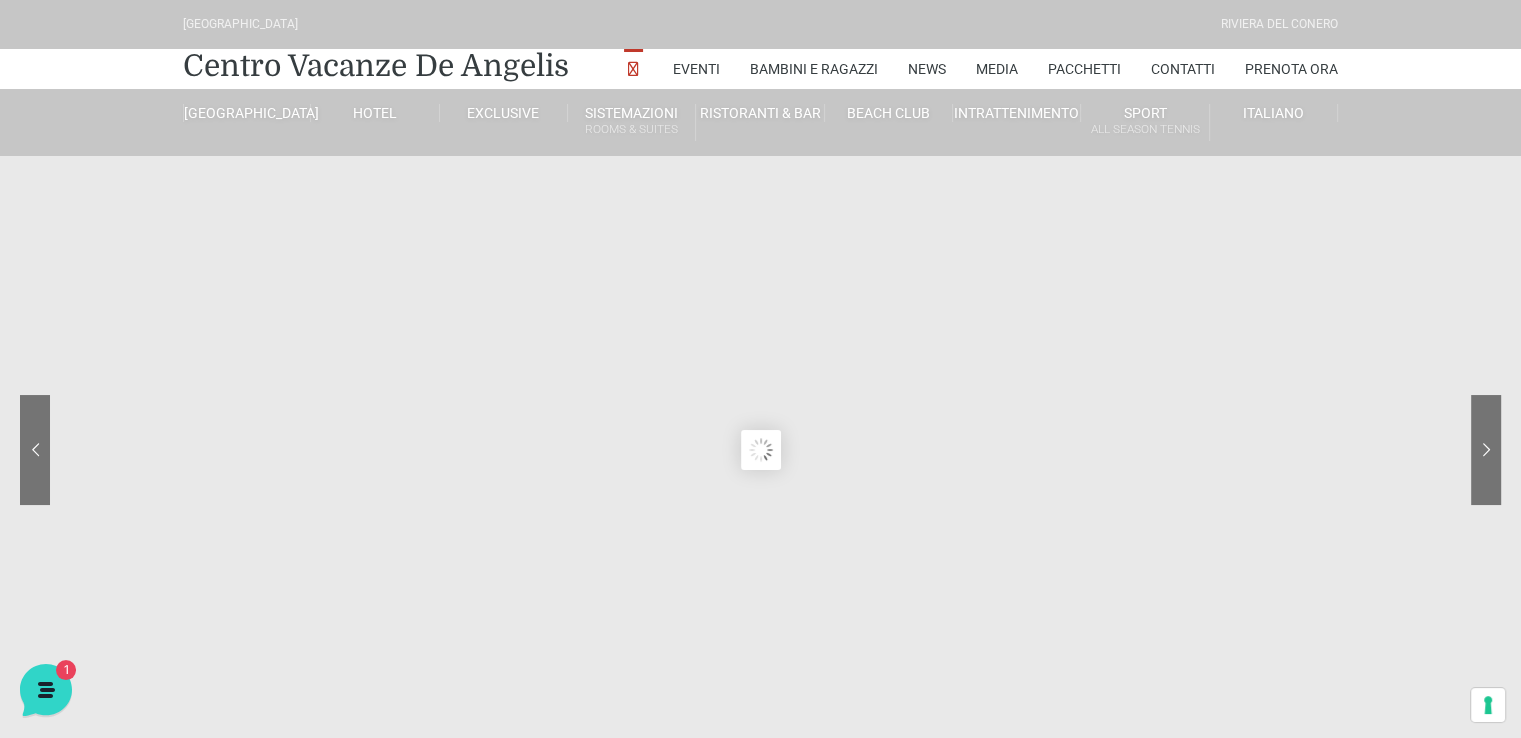 click 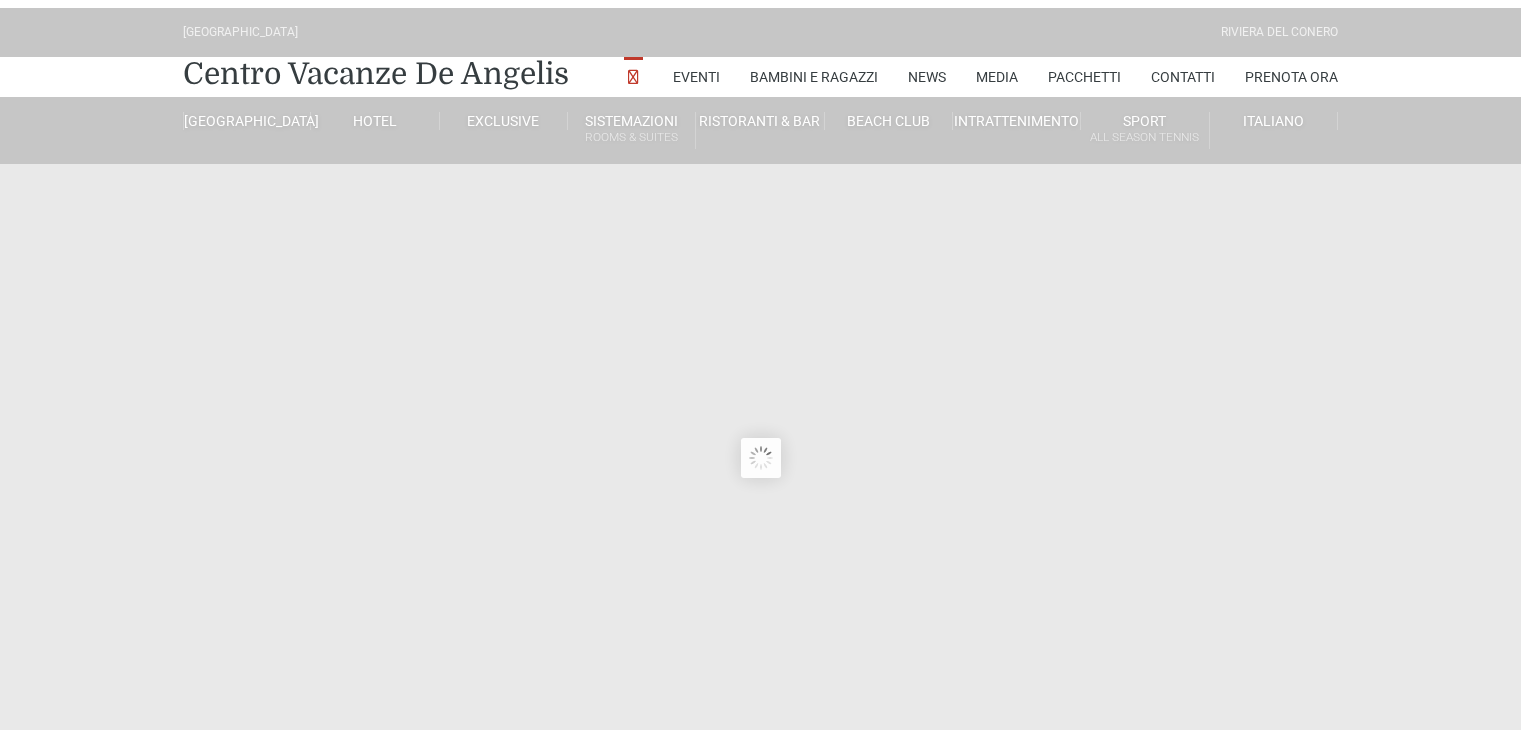 scroll, scrollTop: 0, scrollLeft: 0, axis: both 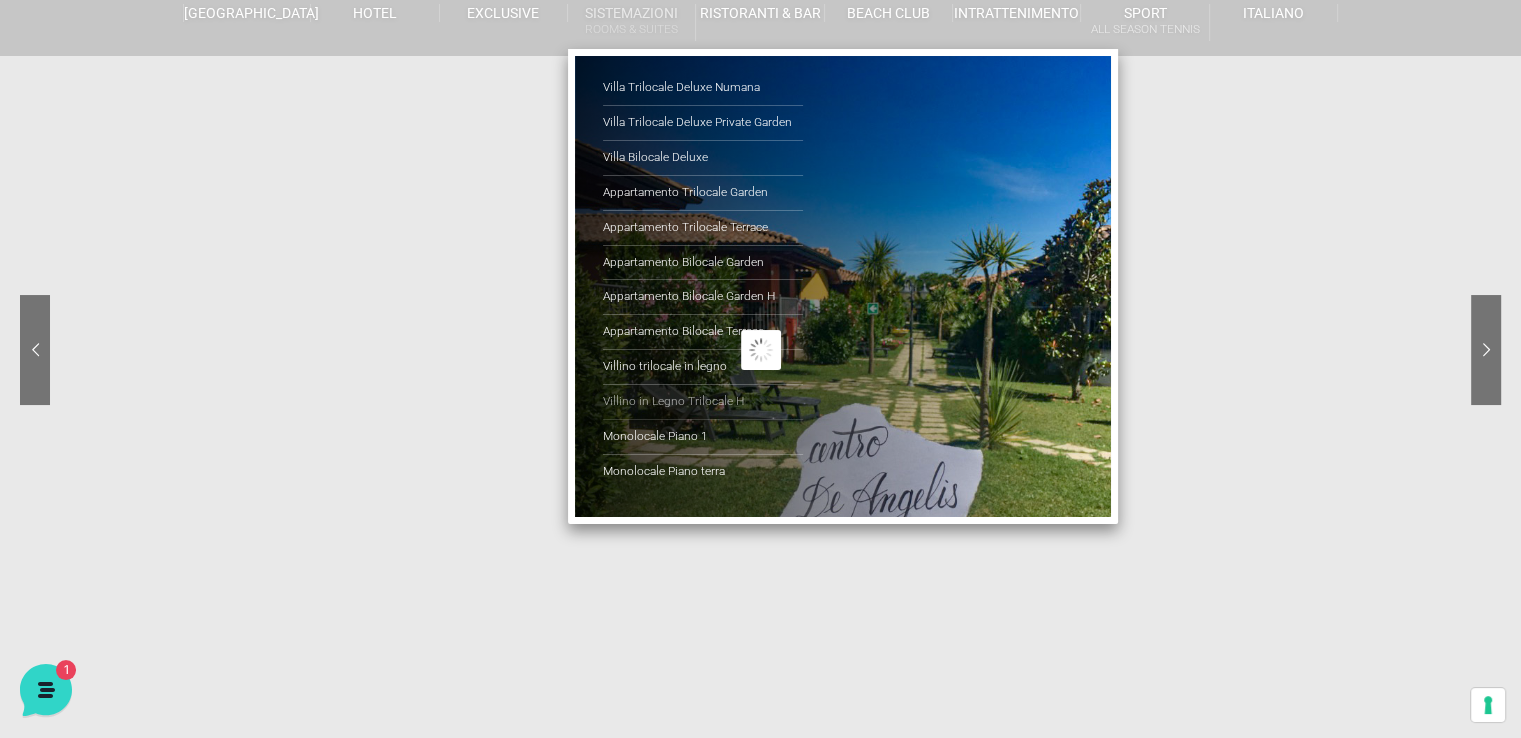 click on "Villino in Legno Trilocale H" at bounding box center (703, 402) 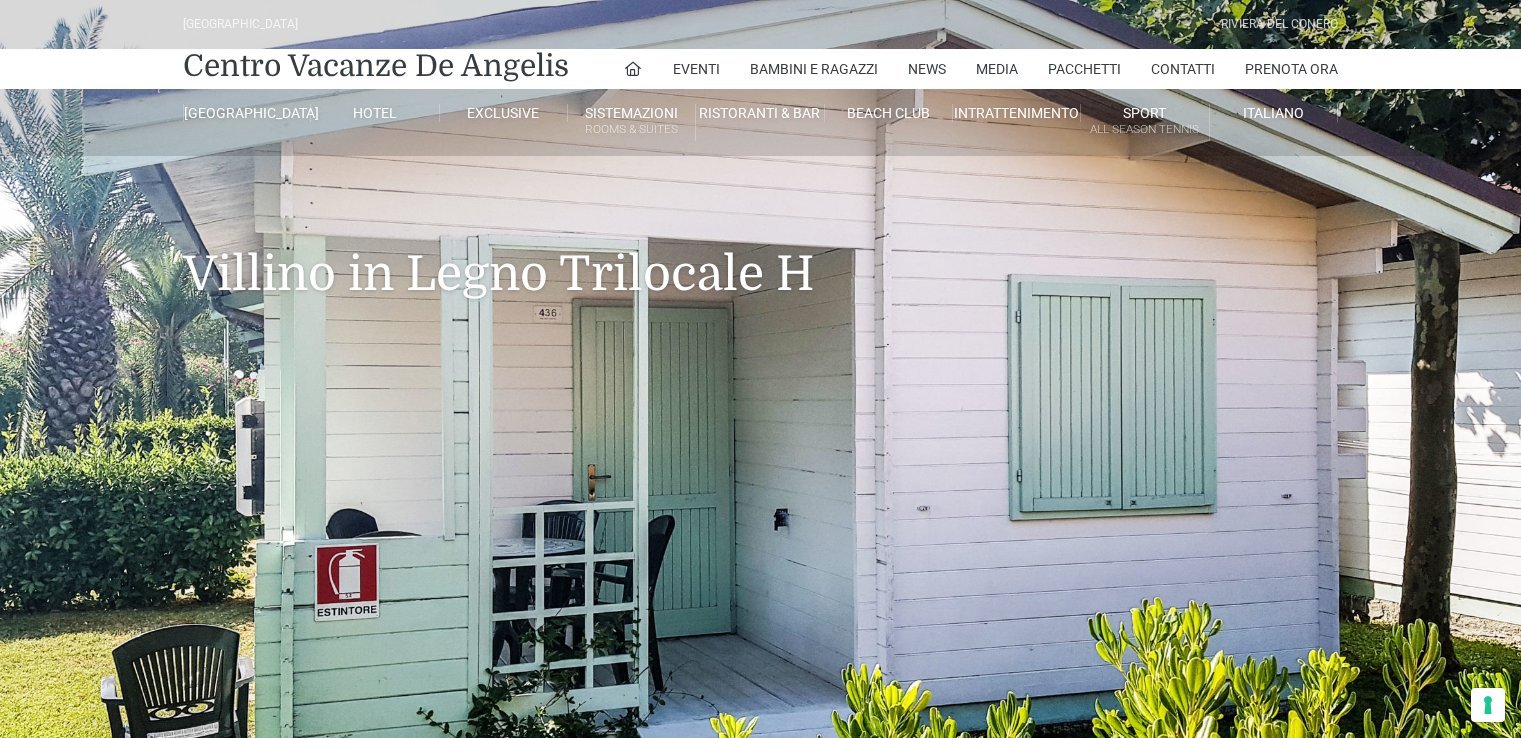 scroll, scrollTop: 0, scrollLeft: 0, axis: both 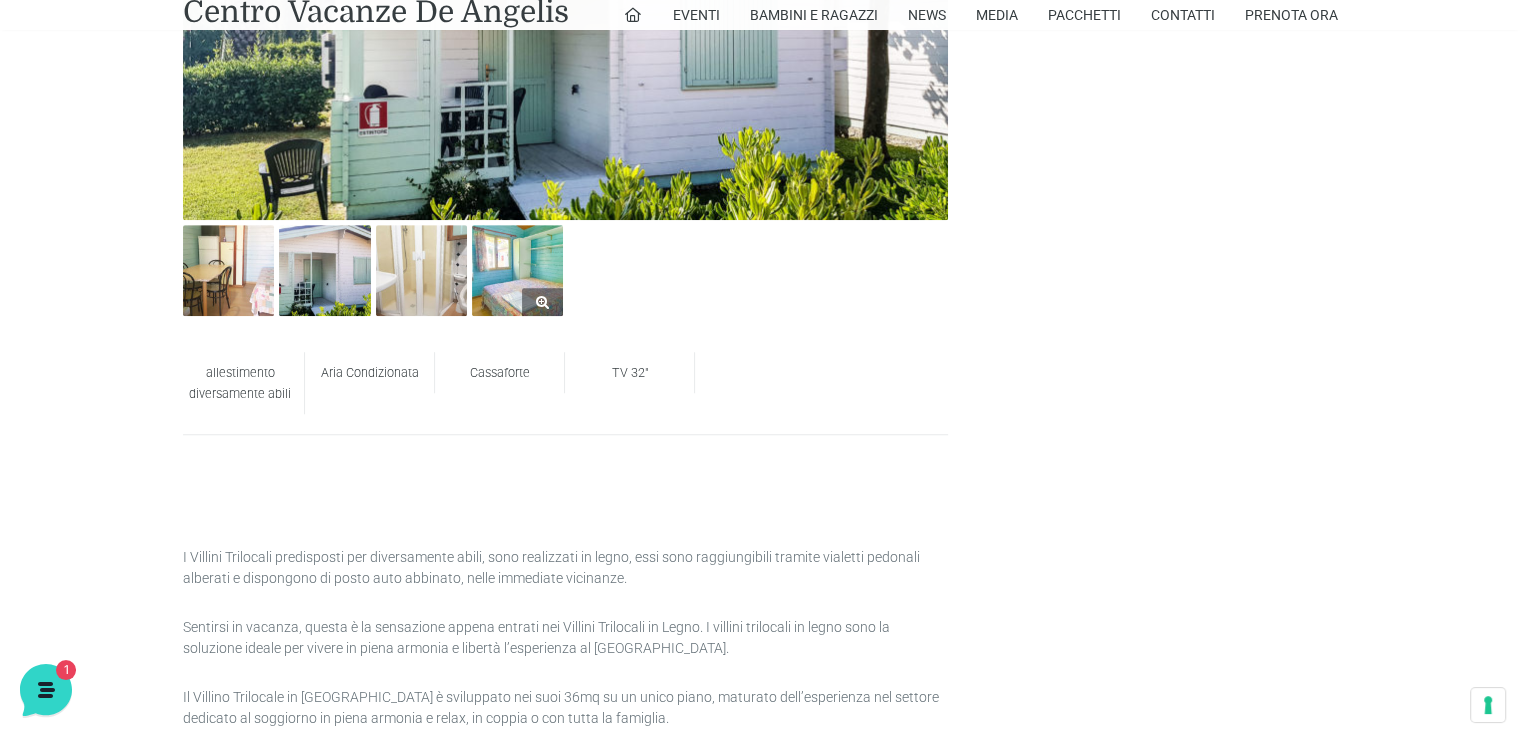click at bounding box center (517, 270) 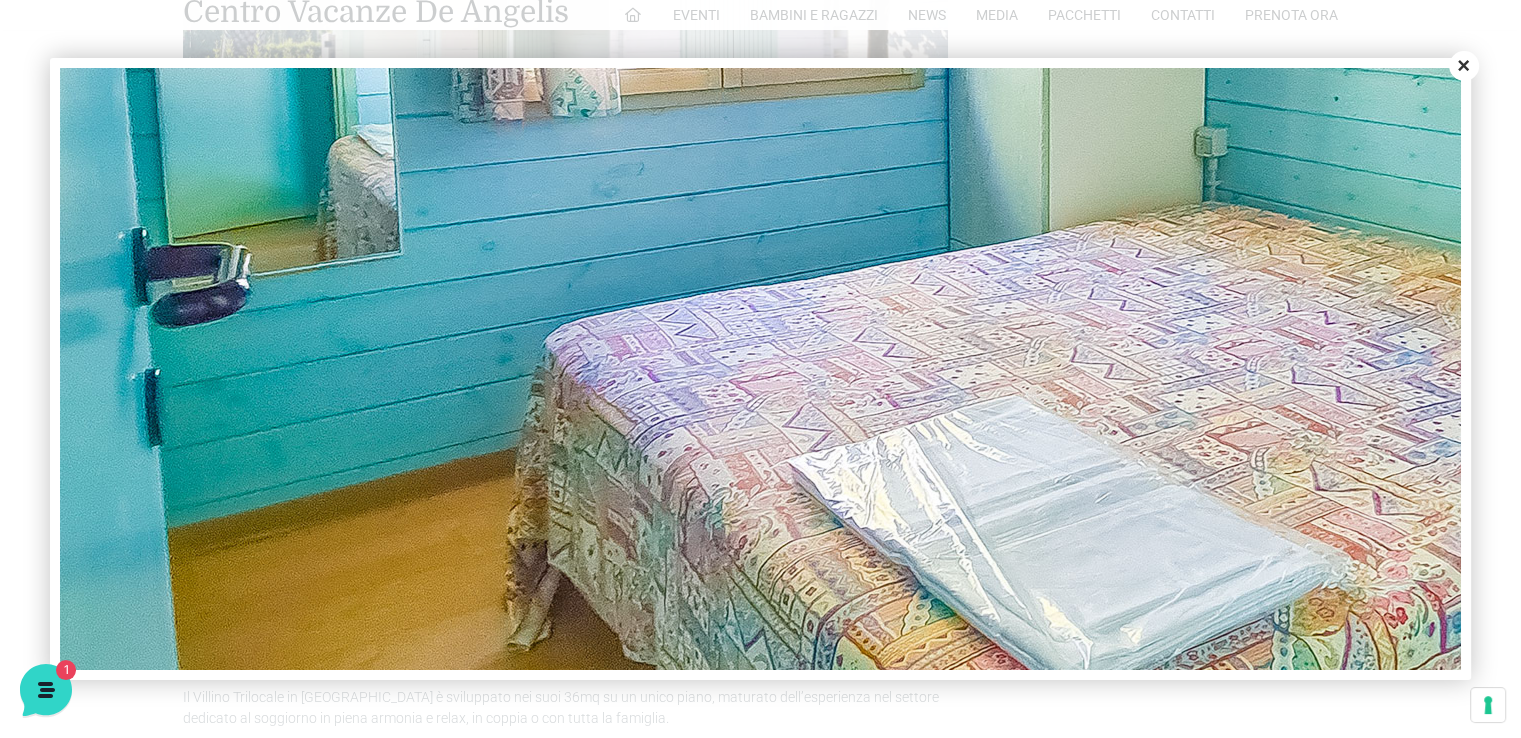scroll, scrollTop: 692, scrollLeft: 0, axis: vertical 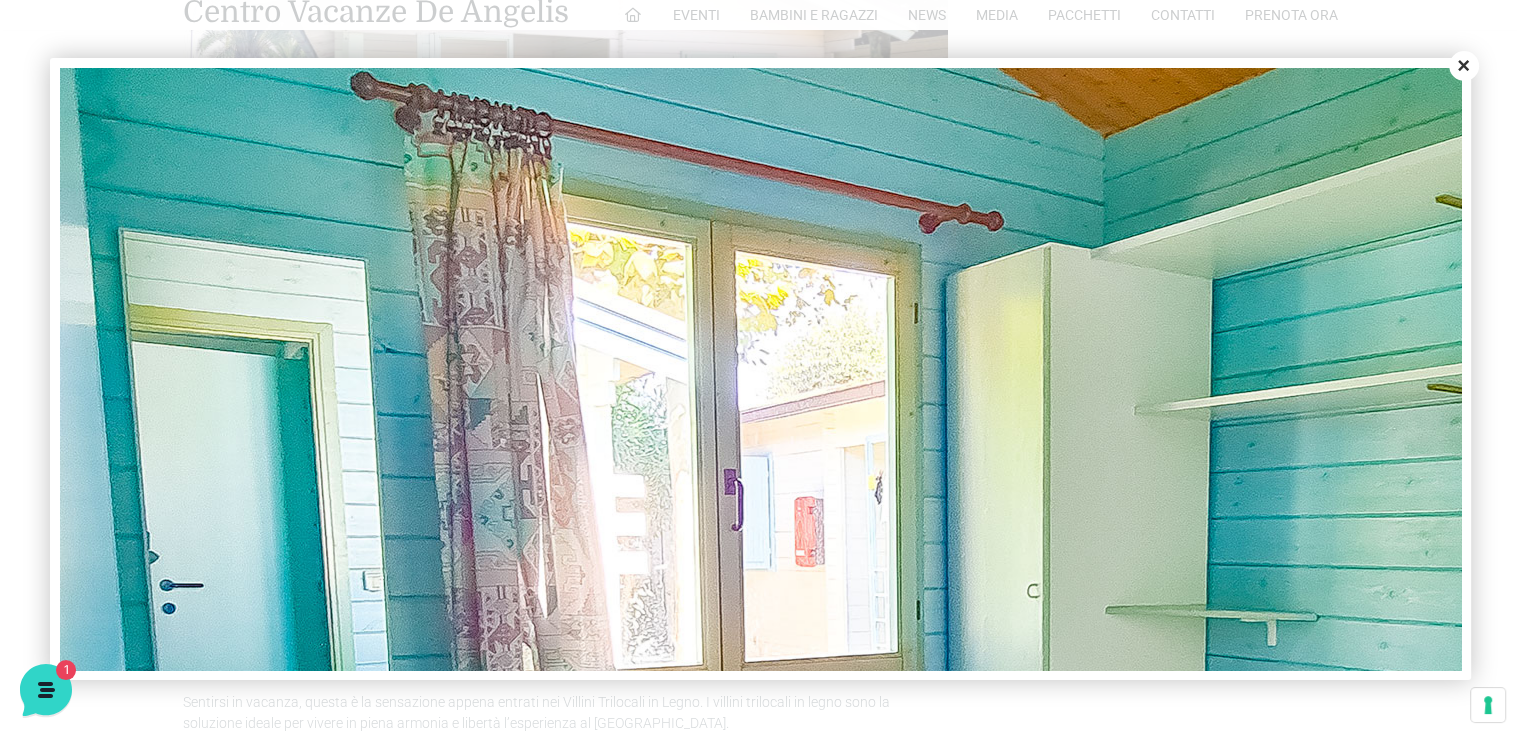 click on "Close" at bounding box center (1464, 66) 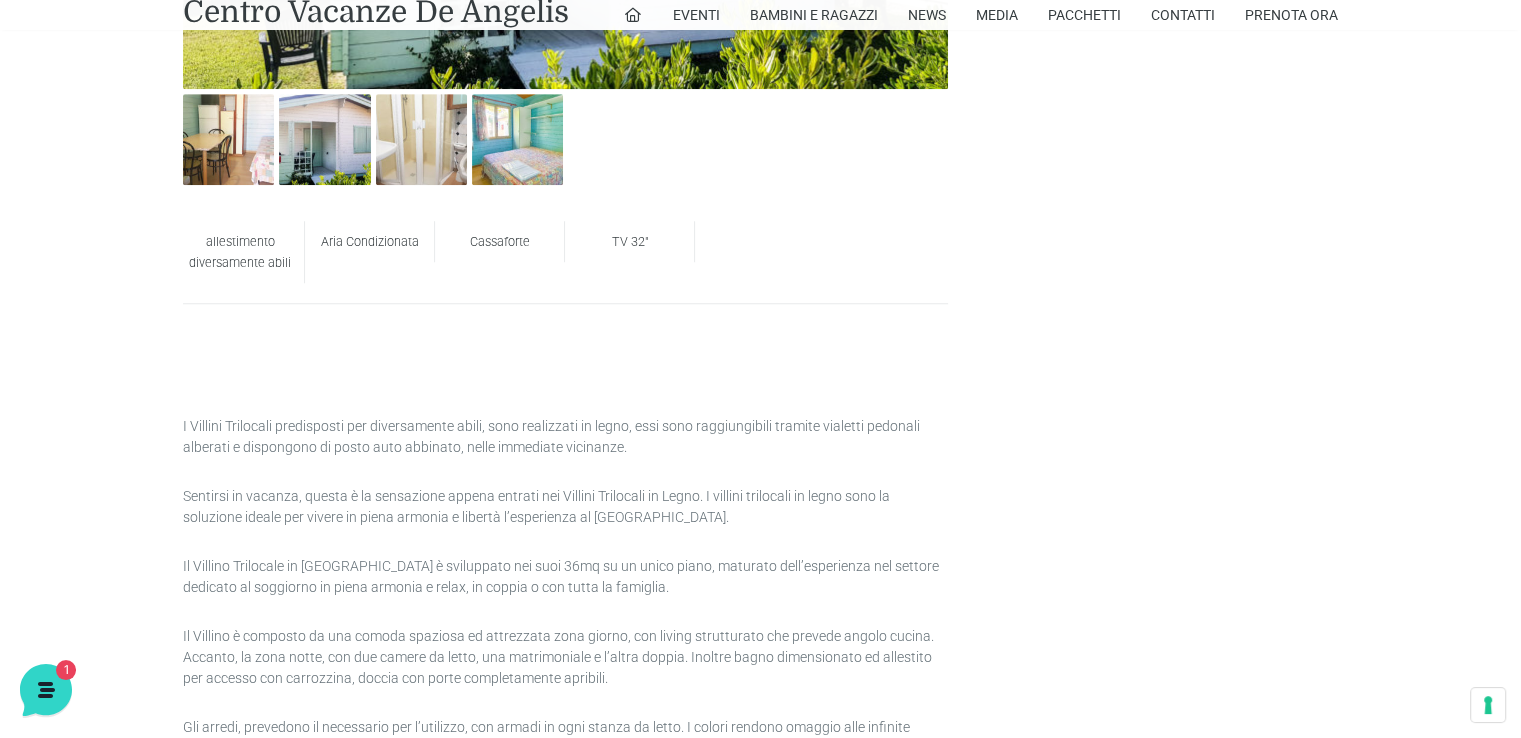 scroll, scrollTop: 1175, scrollLeft: 0, axis: vertical 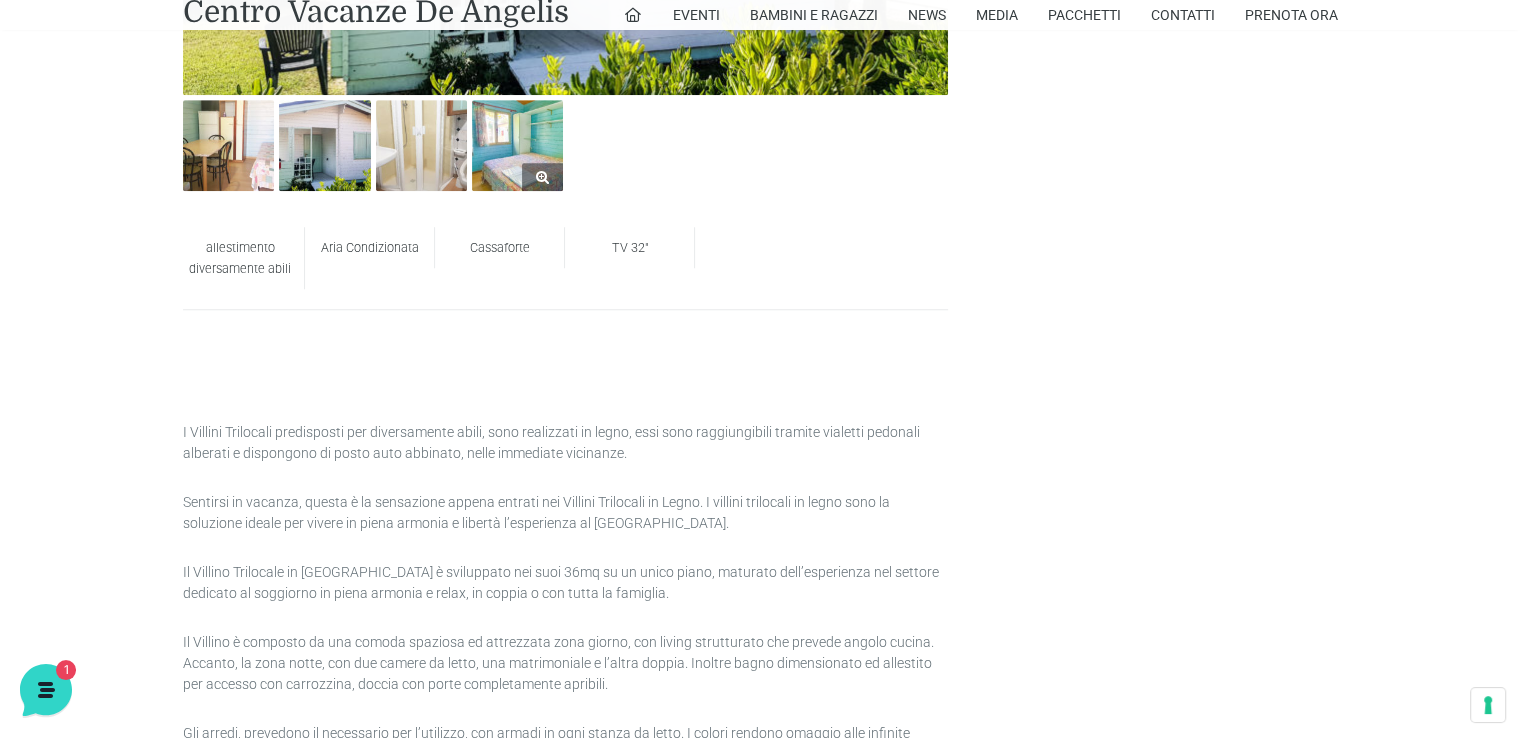click at bounding box center [517, 145] 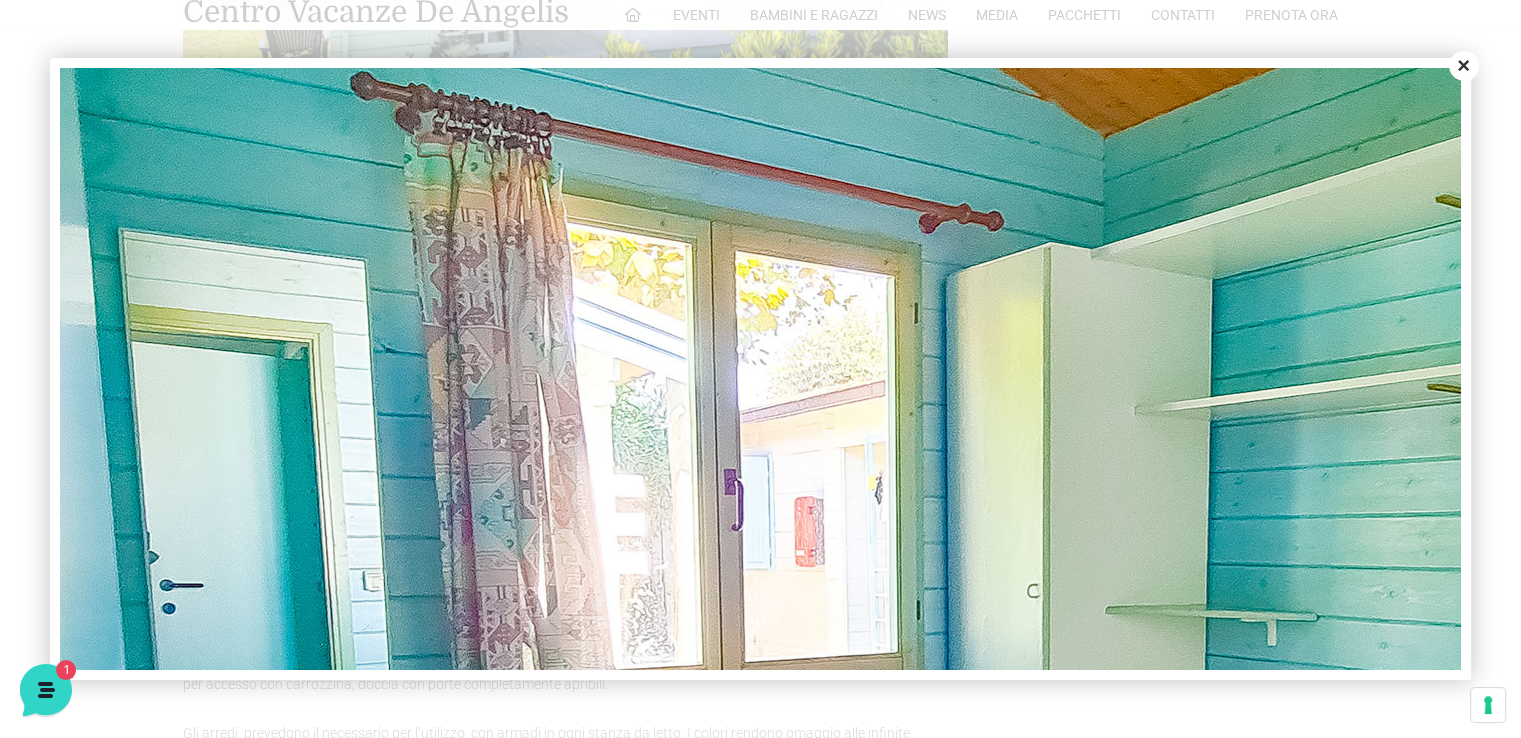 scroll, scrollTop: 0, scrollLeft: 0, axis: both 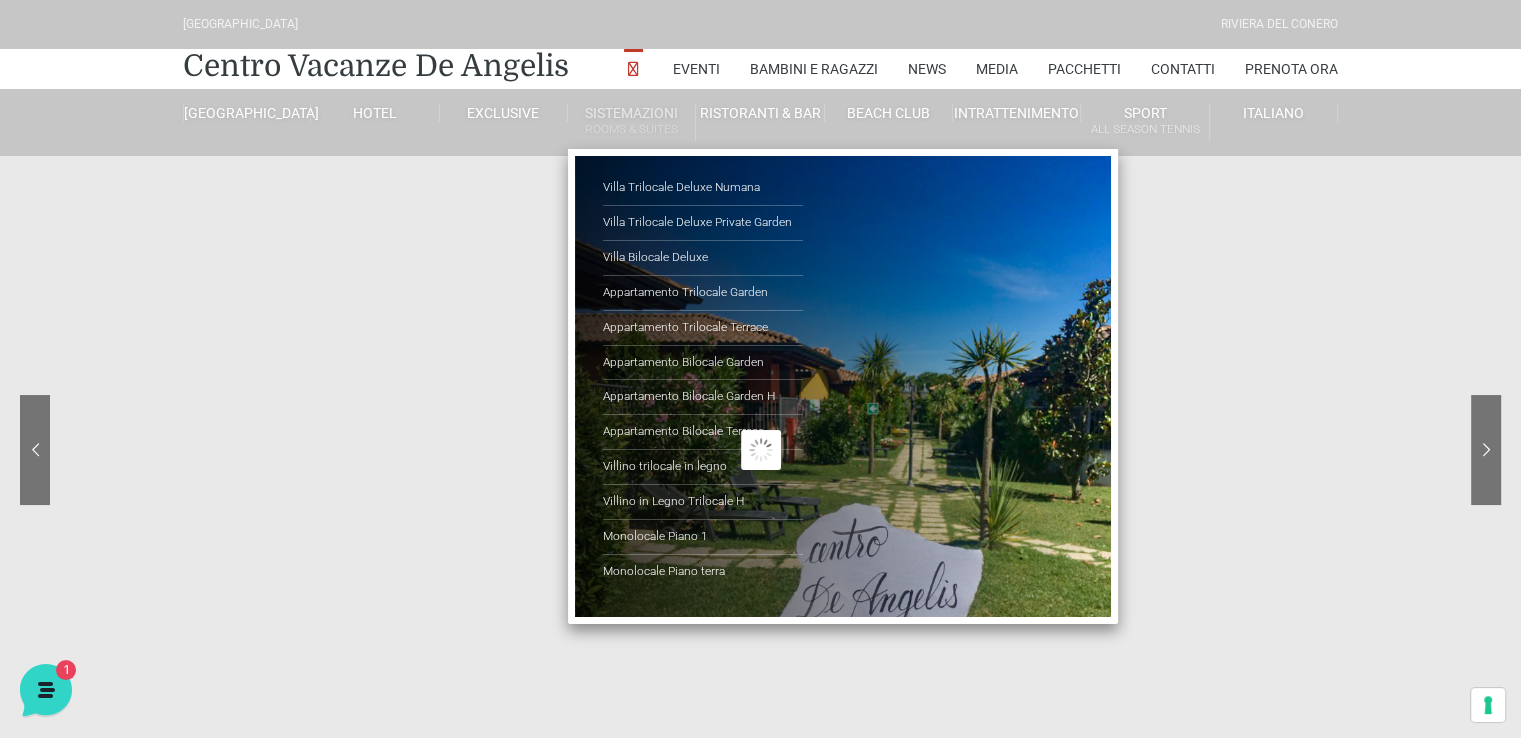 click on "Sistemazioni Rooms & Suites" at bounding box center (632, 122) 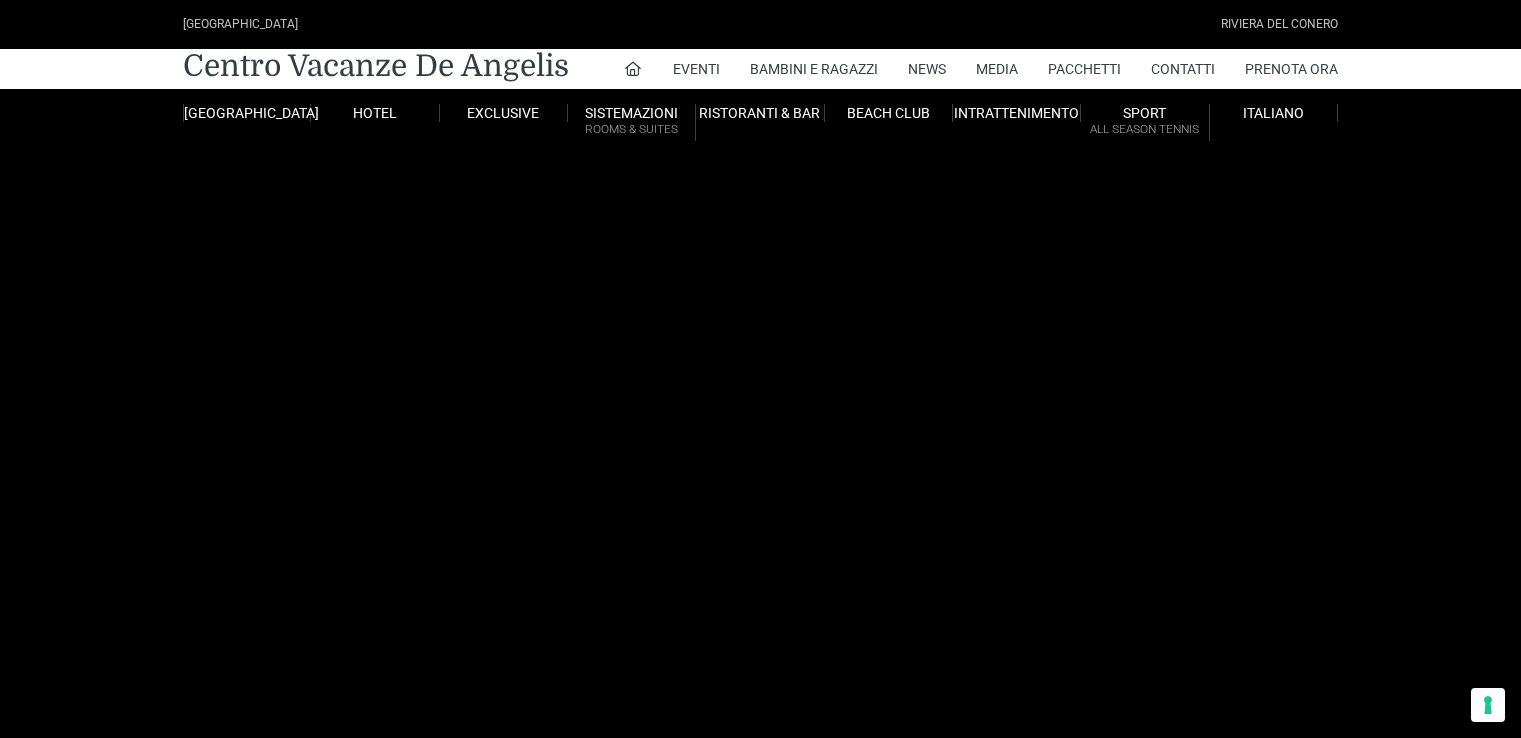 scroll, scrollTop: 0, scrollLeft: 0, axis: both 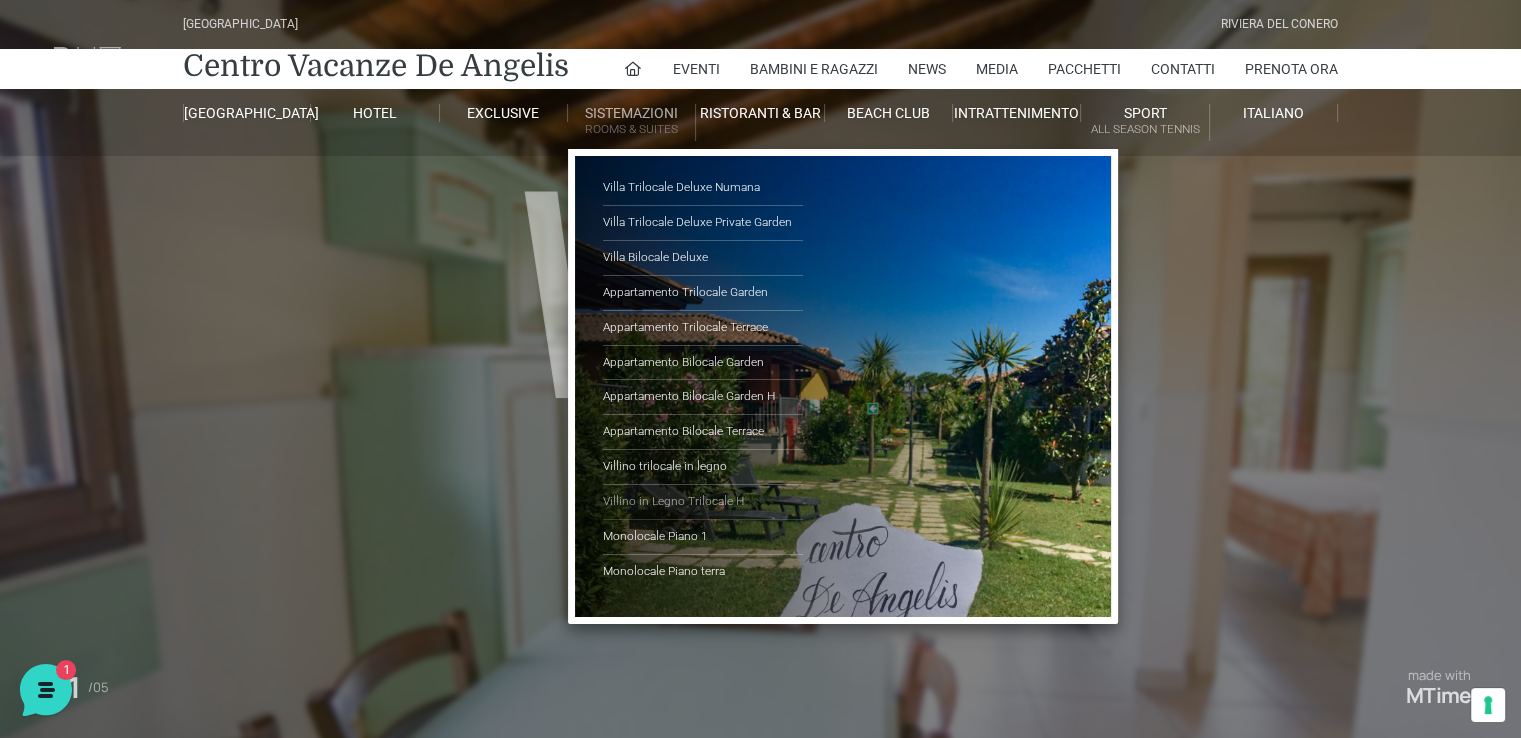click on "Villino in Legno Trilocale H" at bounding box center [703, 502] 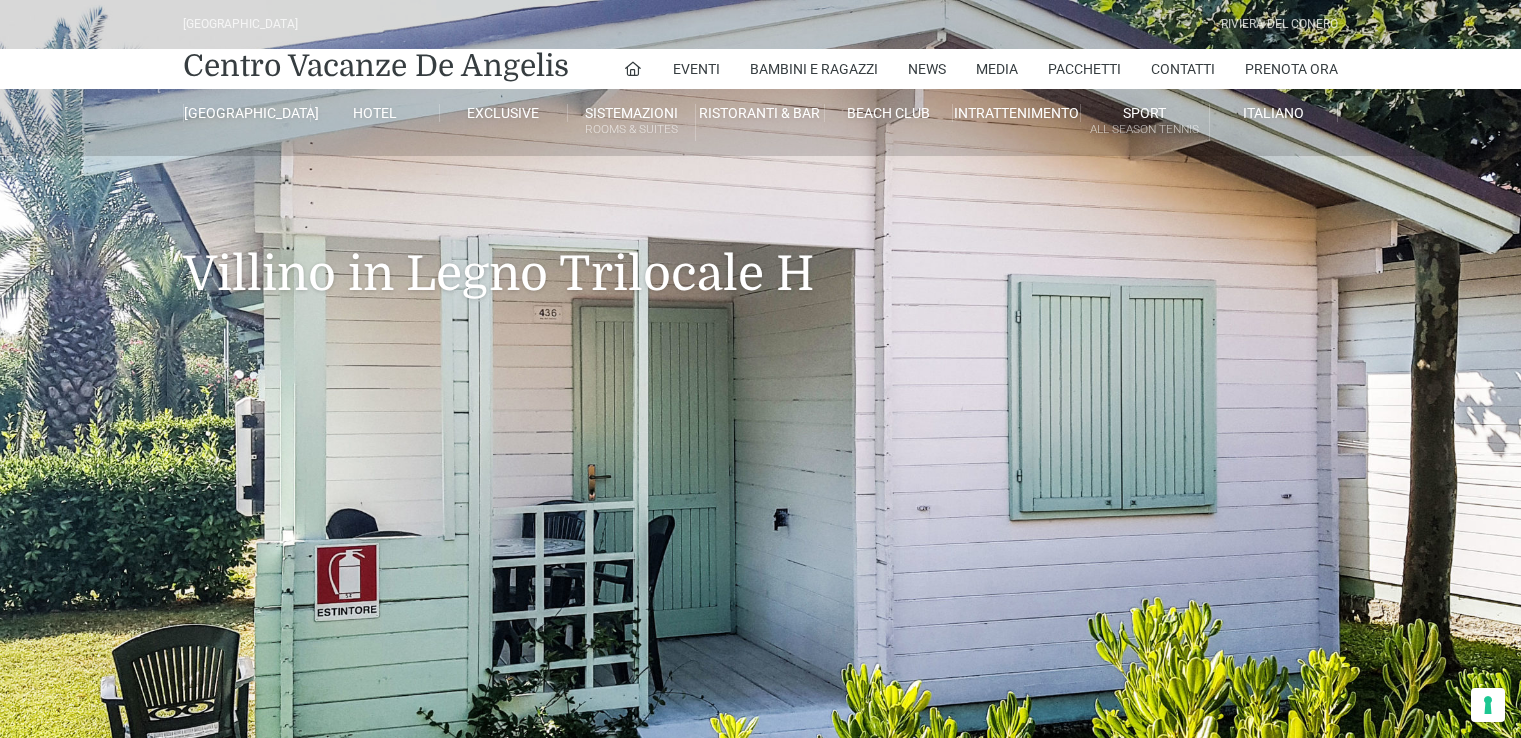 scroll, scrollTop: 0, scrollLeft: 0, axis: both 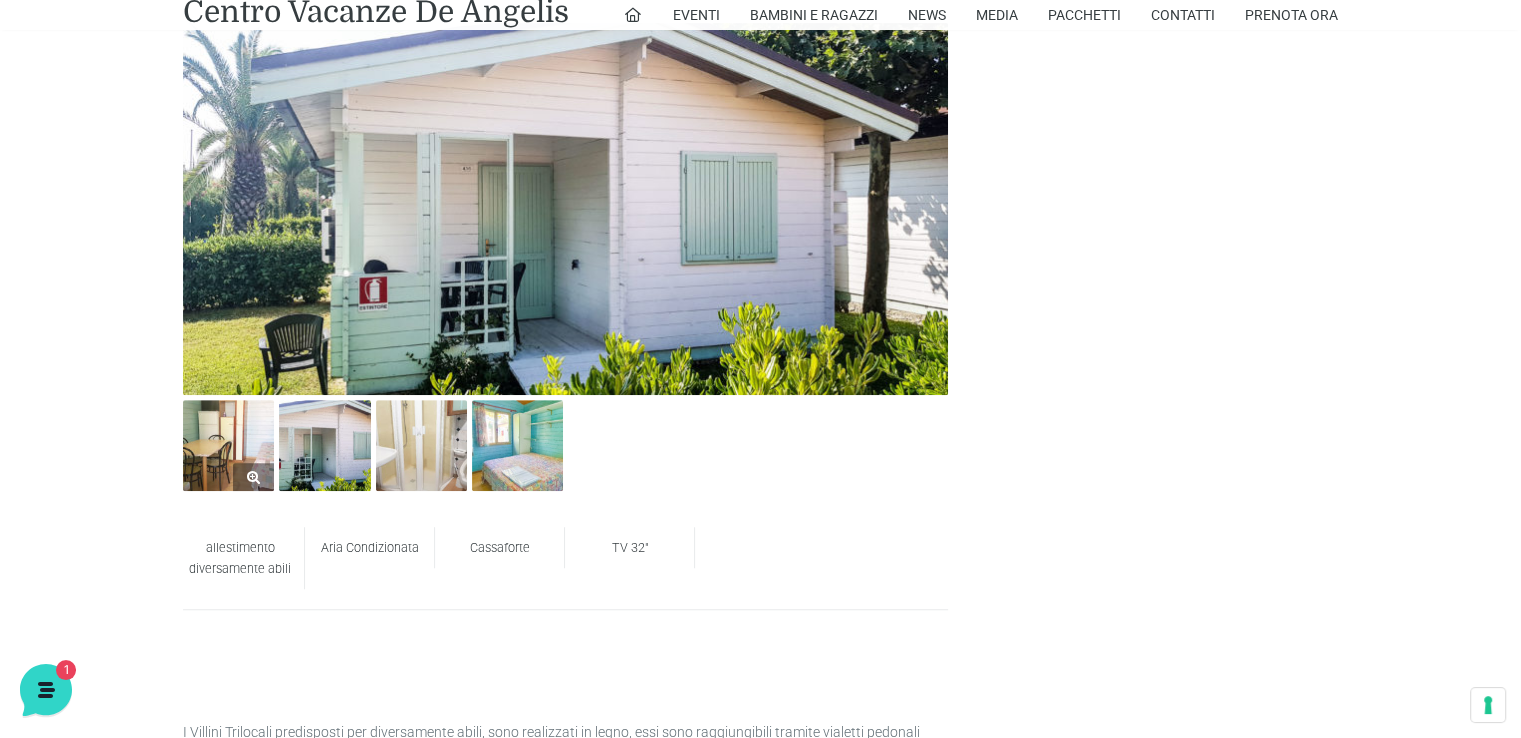 click at bounding box center [228, 445] 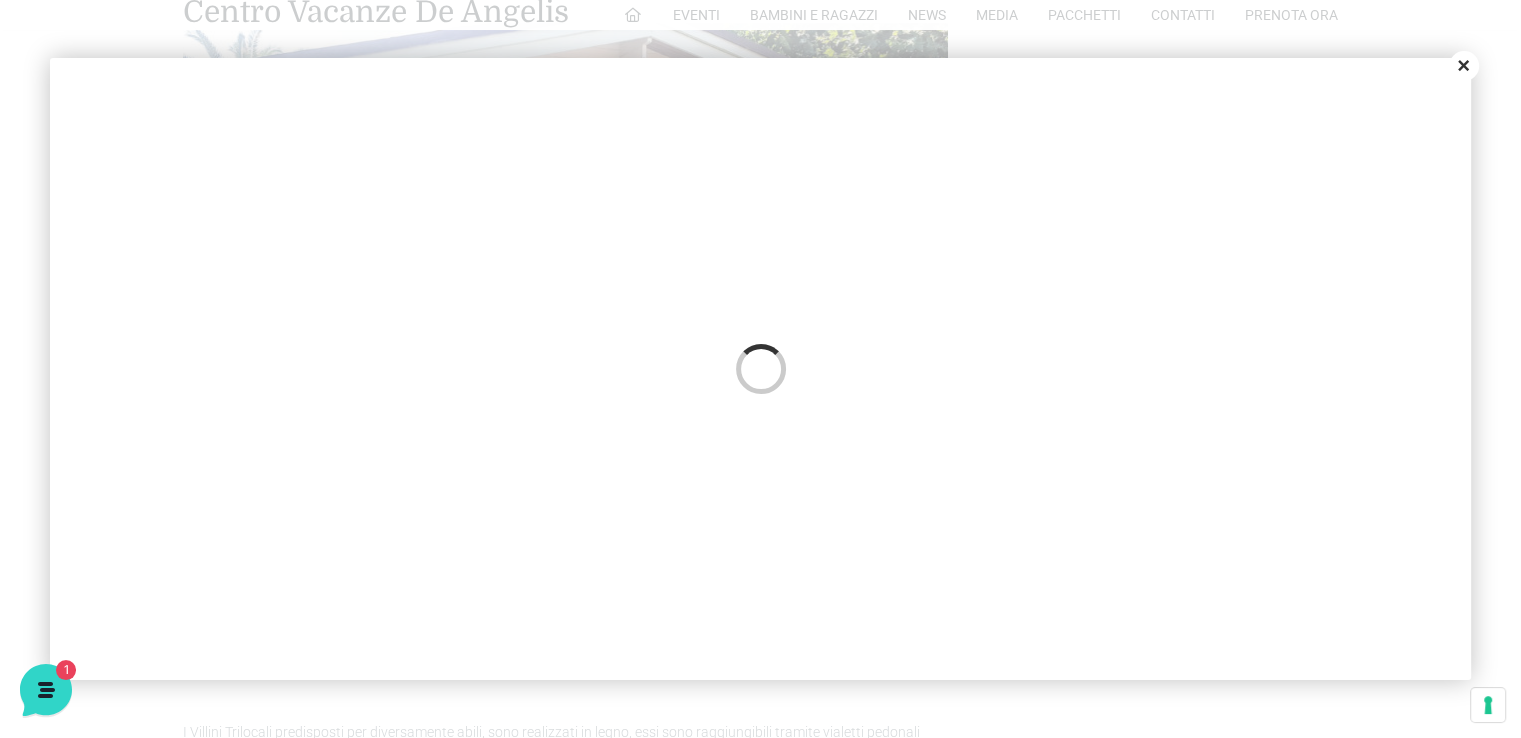 scroll, scrollTop: 0, scrollLeft: 0, axis: both 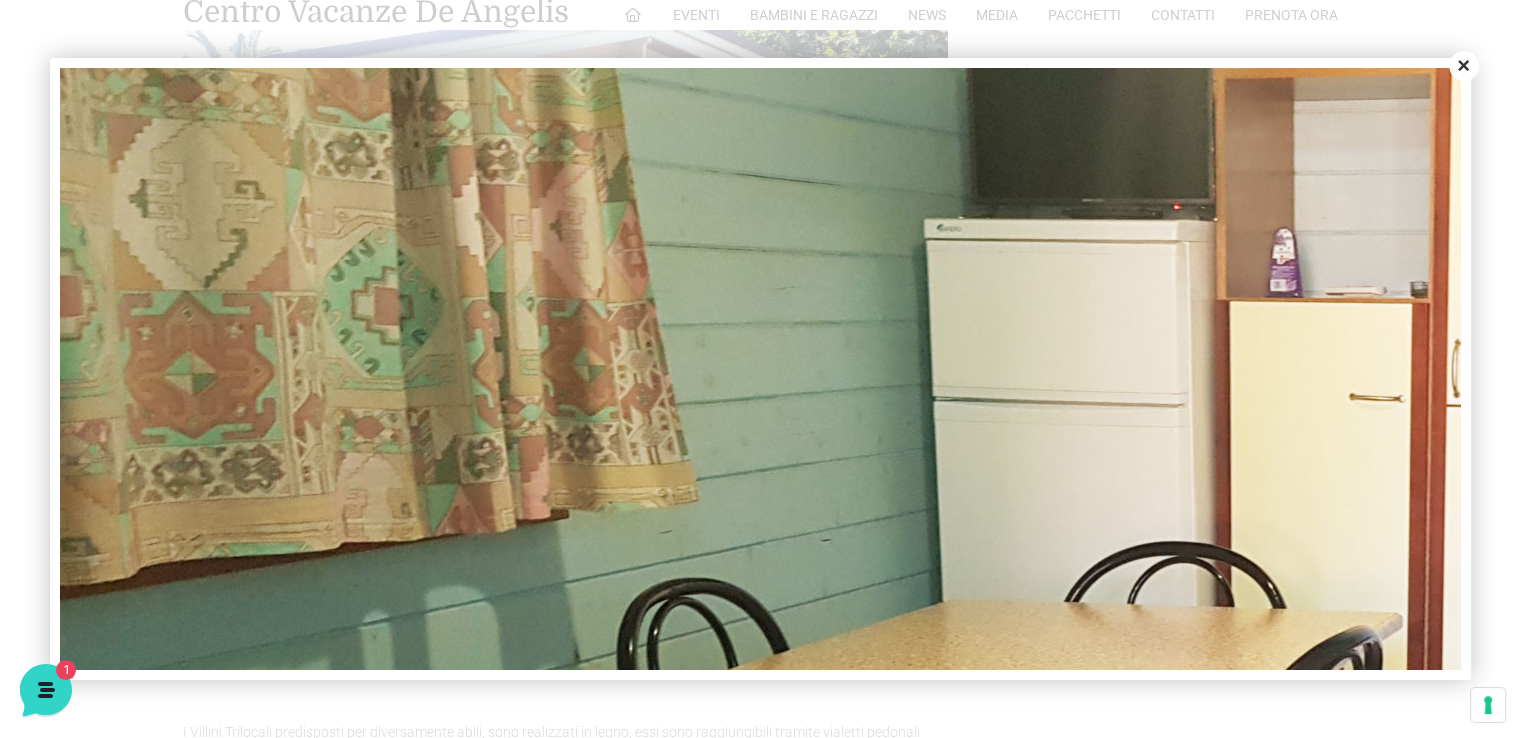click on "Close" at bounding box center [1464, 66] 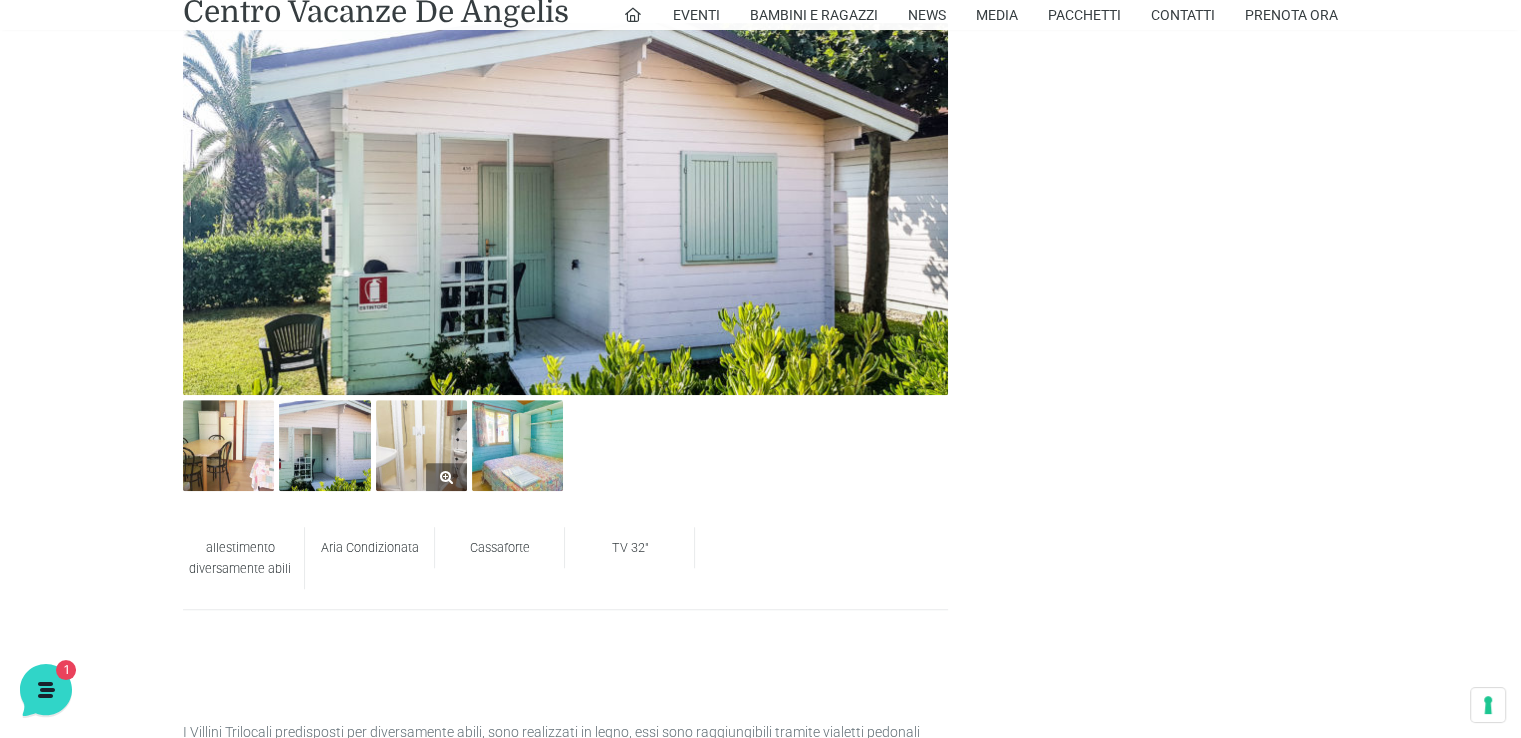 click at bounding box center (421, 445) 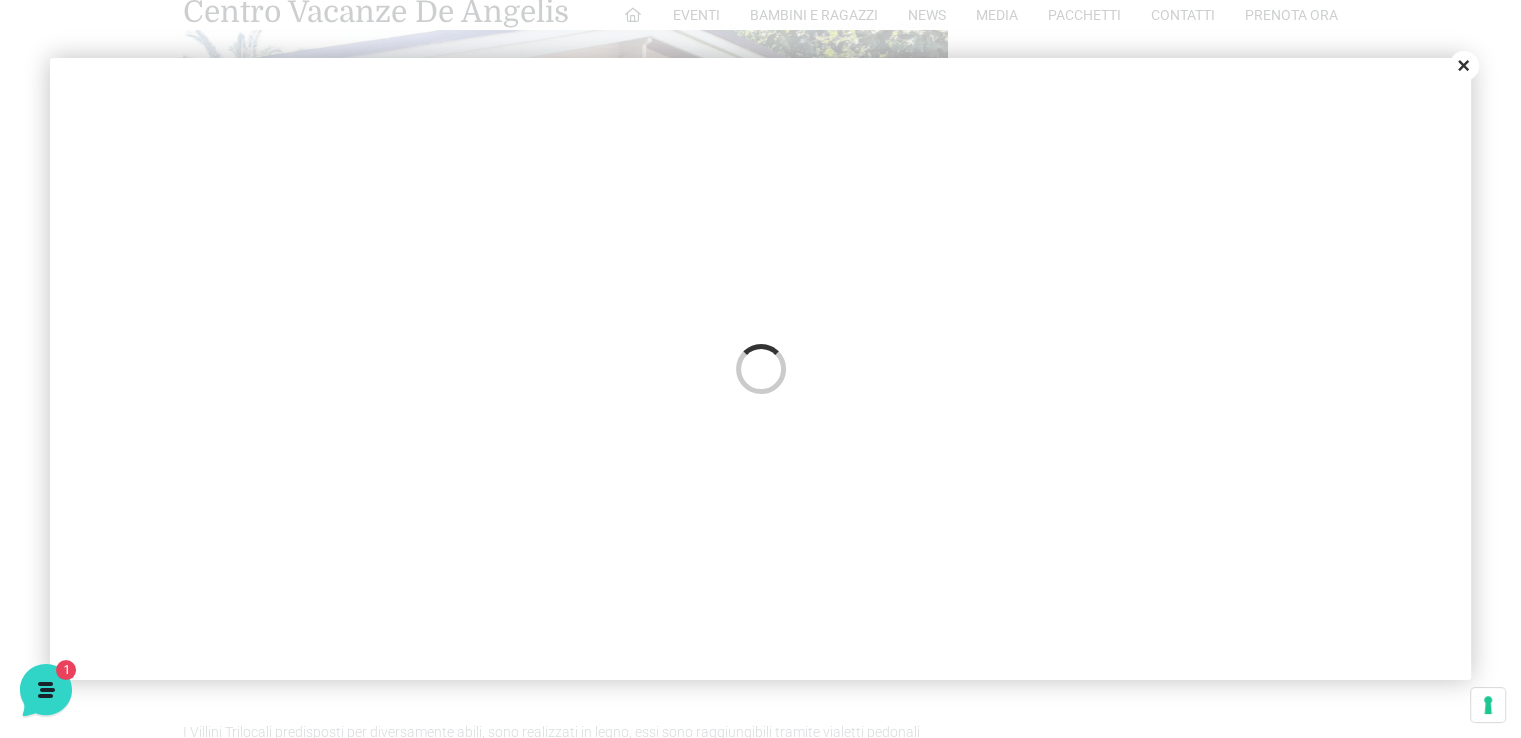 scroll, scrollTop: 0, scrollLeft: 0, axis: both 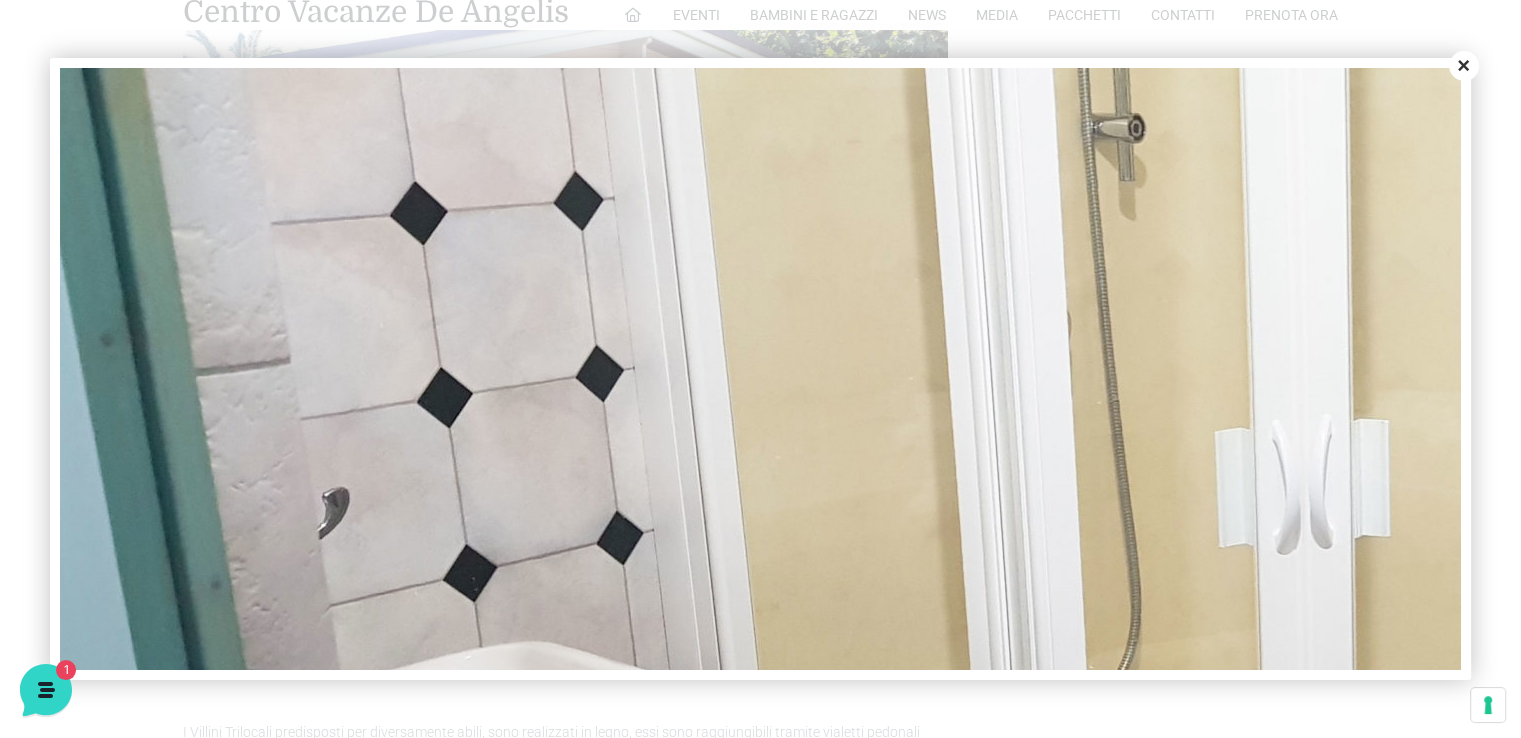 click on "Close" at bounding box center [1464, 66] 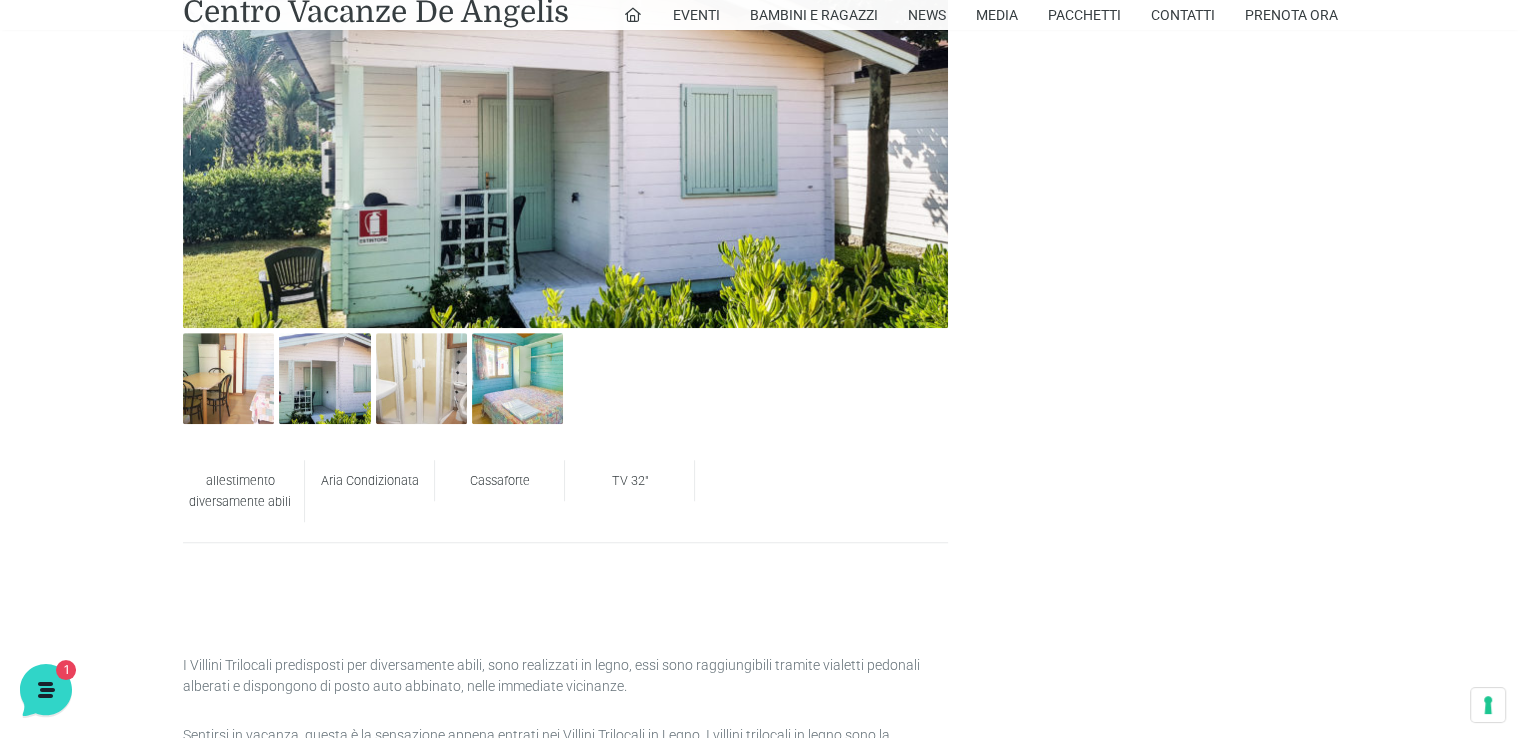 scroll, scrollTop: 863, scrollLeft: 0, axis: vertical 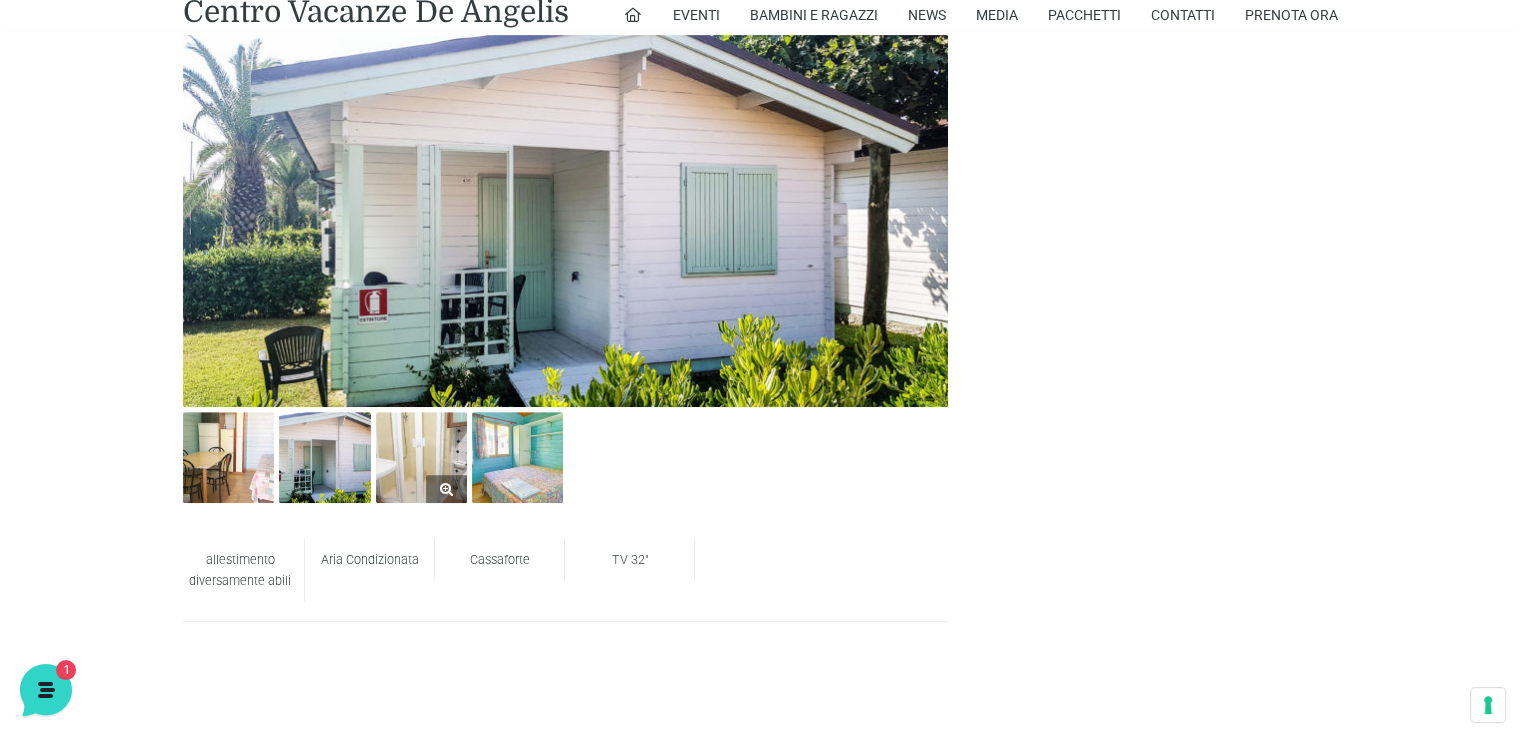 click at bounding box center (421, 457) 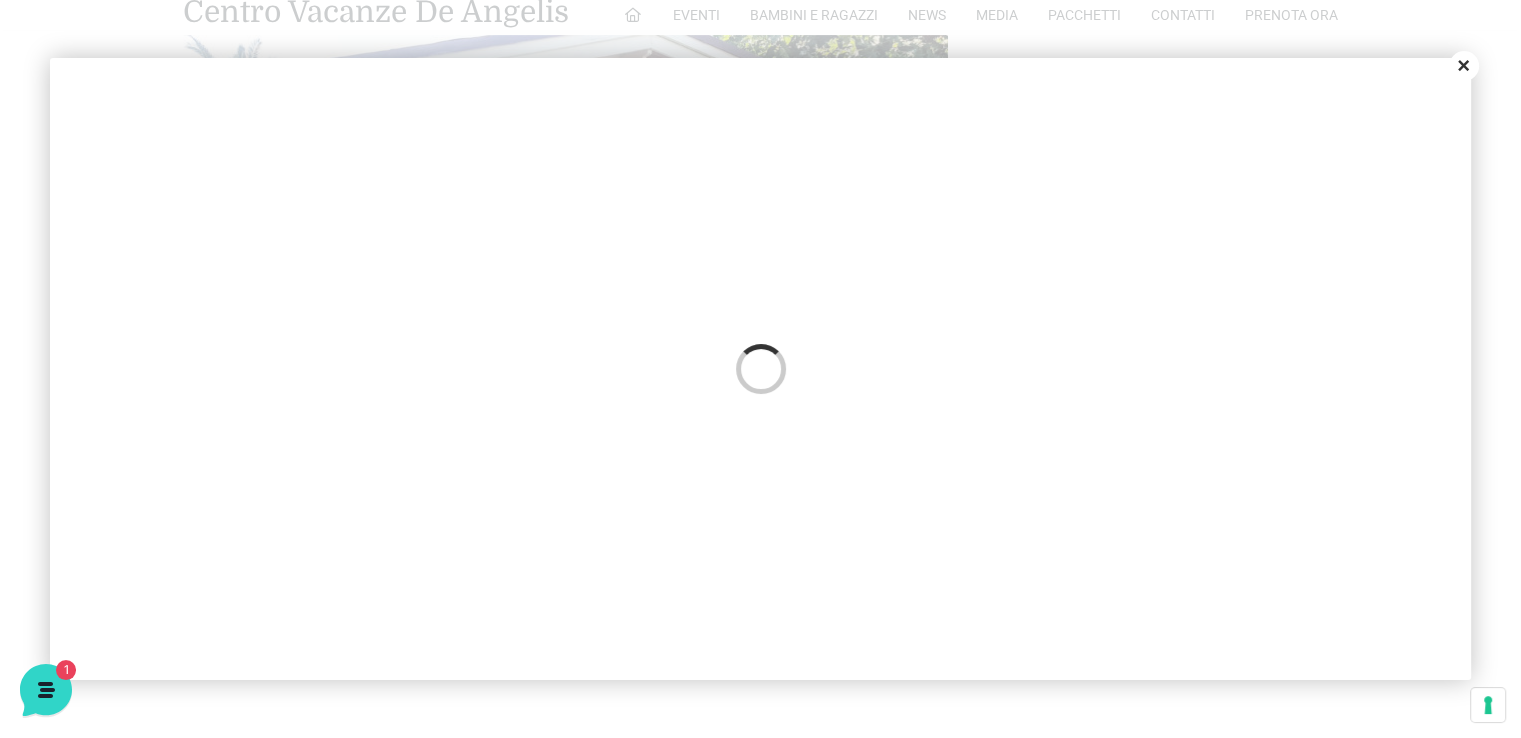 scroll, scrollTop: 0, scrollLeft: 0, axis: both 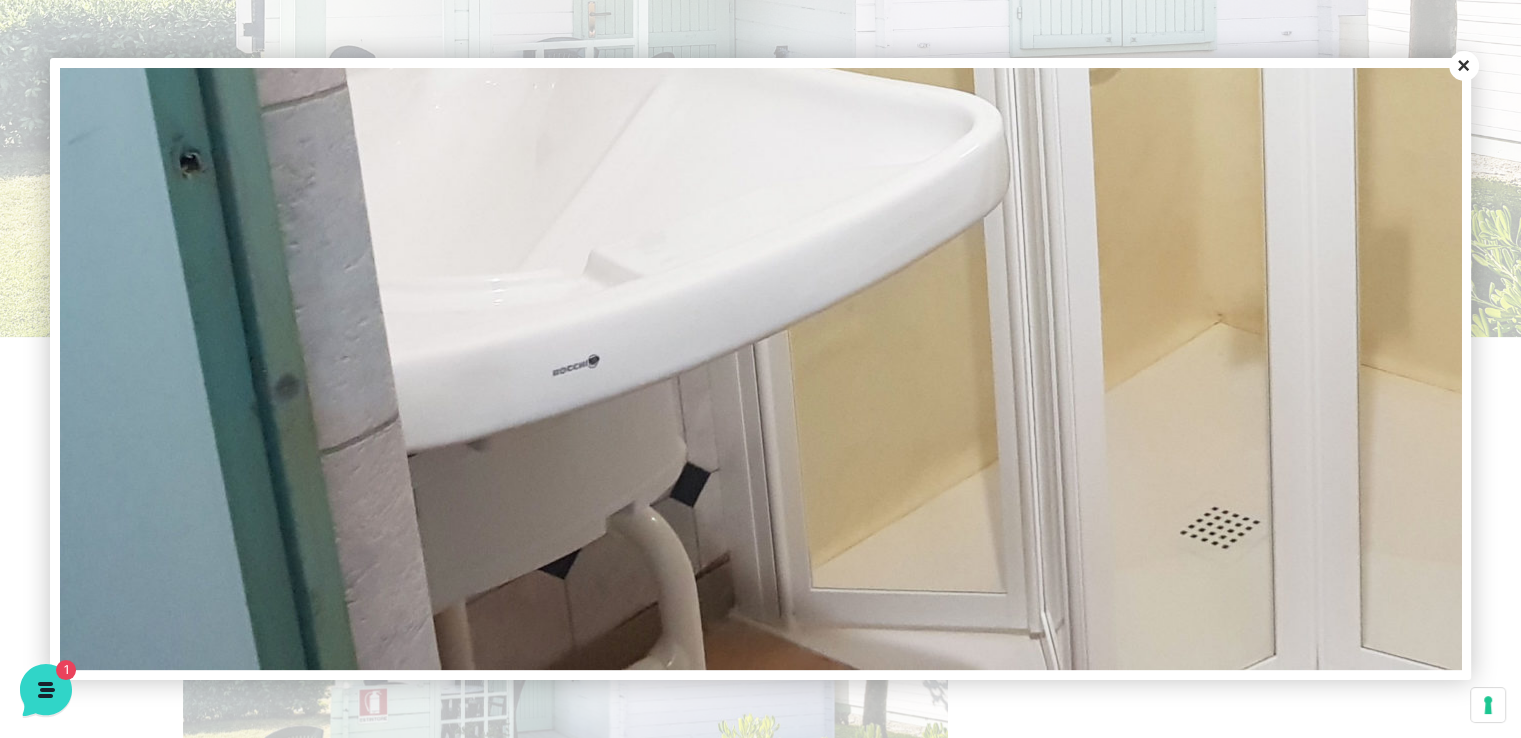 click on "Close" at bounding box center (1464, 66) 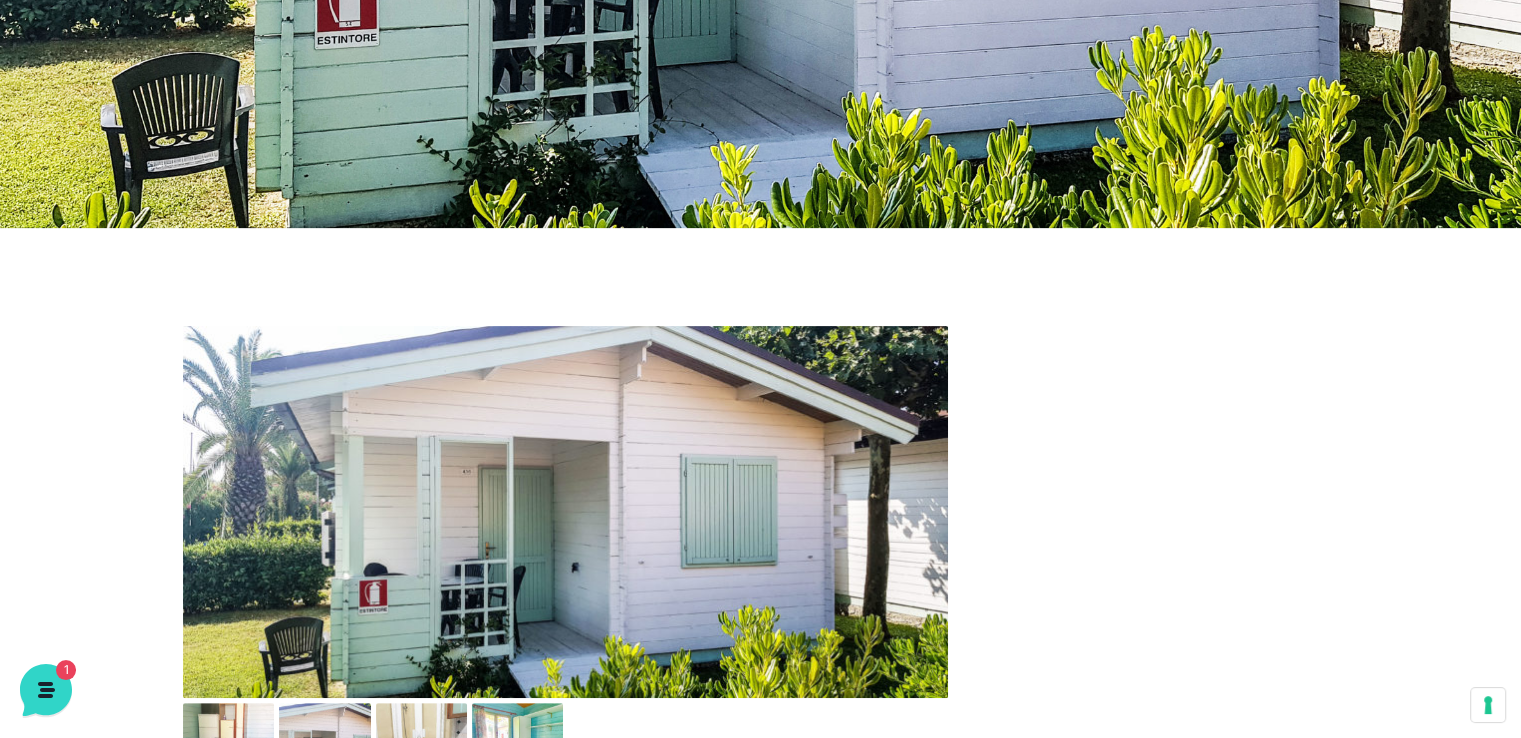 scroll, scrollTop: 575, scrollLeft: 0, axis: vertical 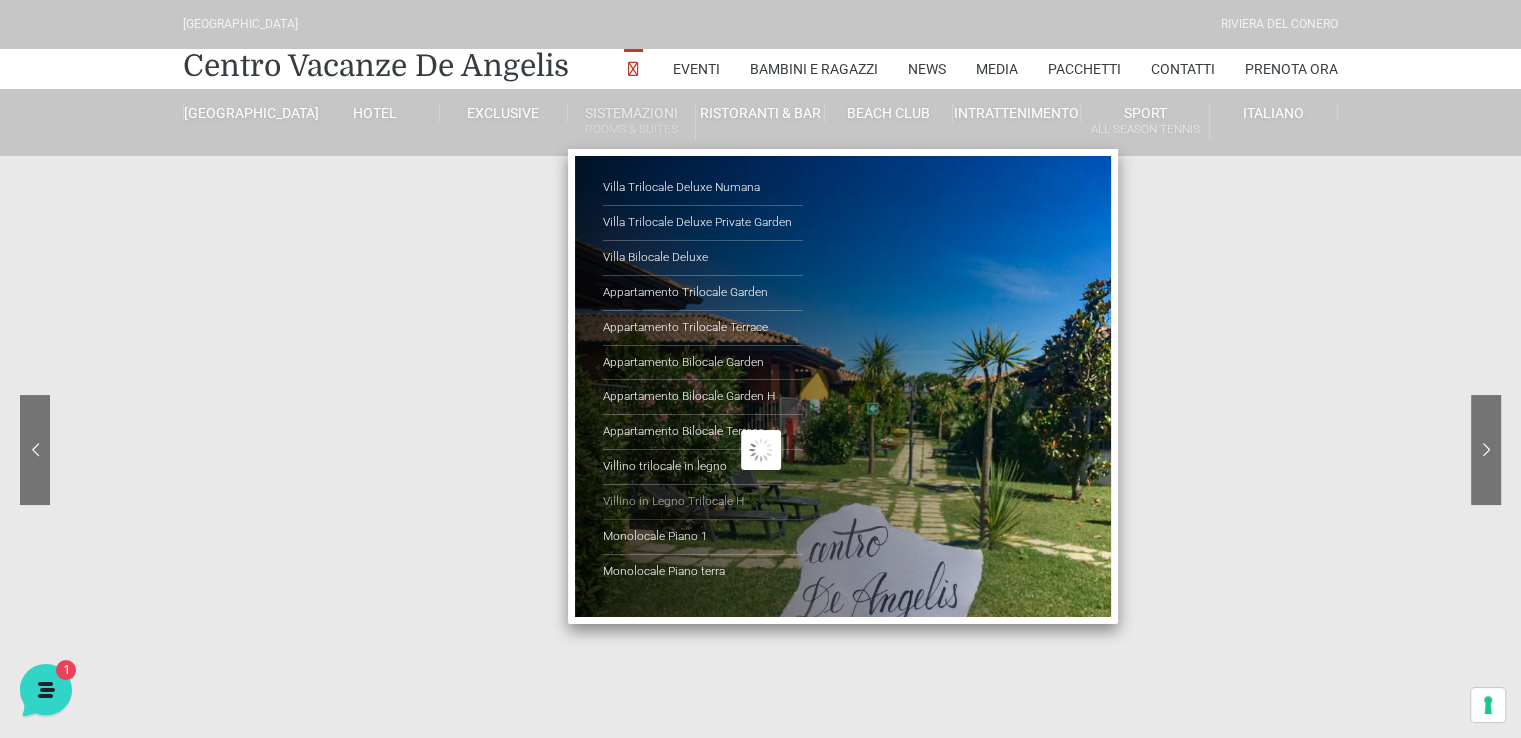 click on "Villino in Legno Trilocale H" at bounding box center (703, 502) 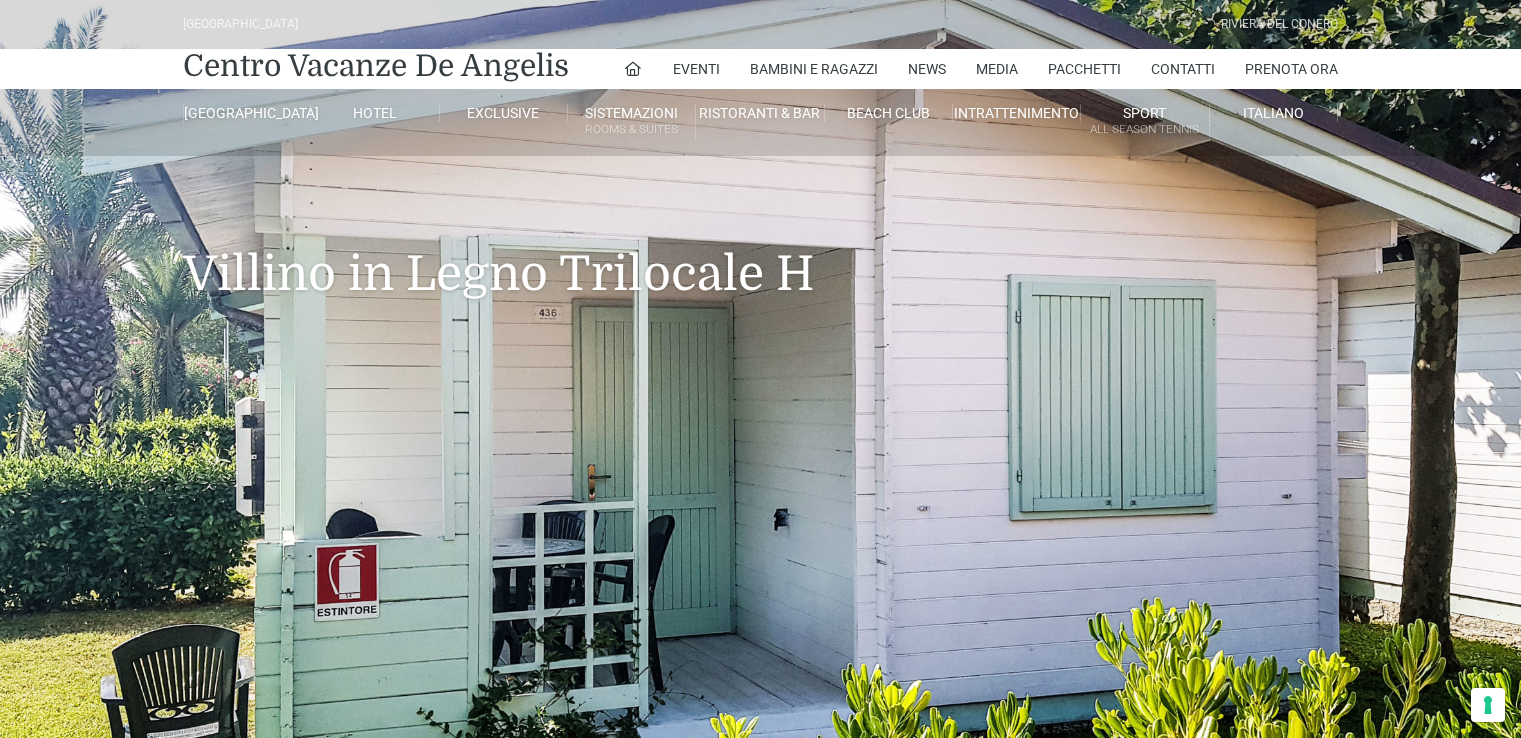 scroll, scrollTop: 0, scrollLeft: 0, axis: both 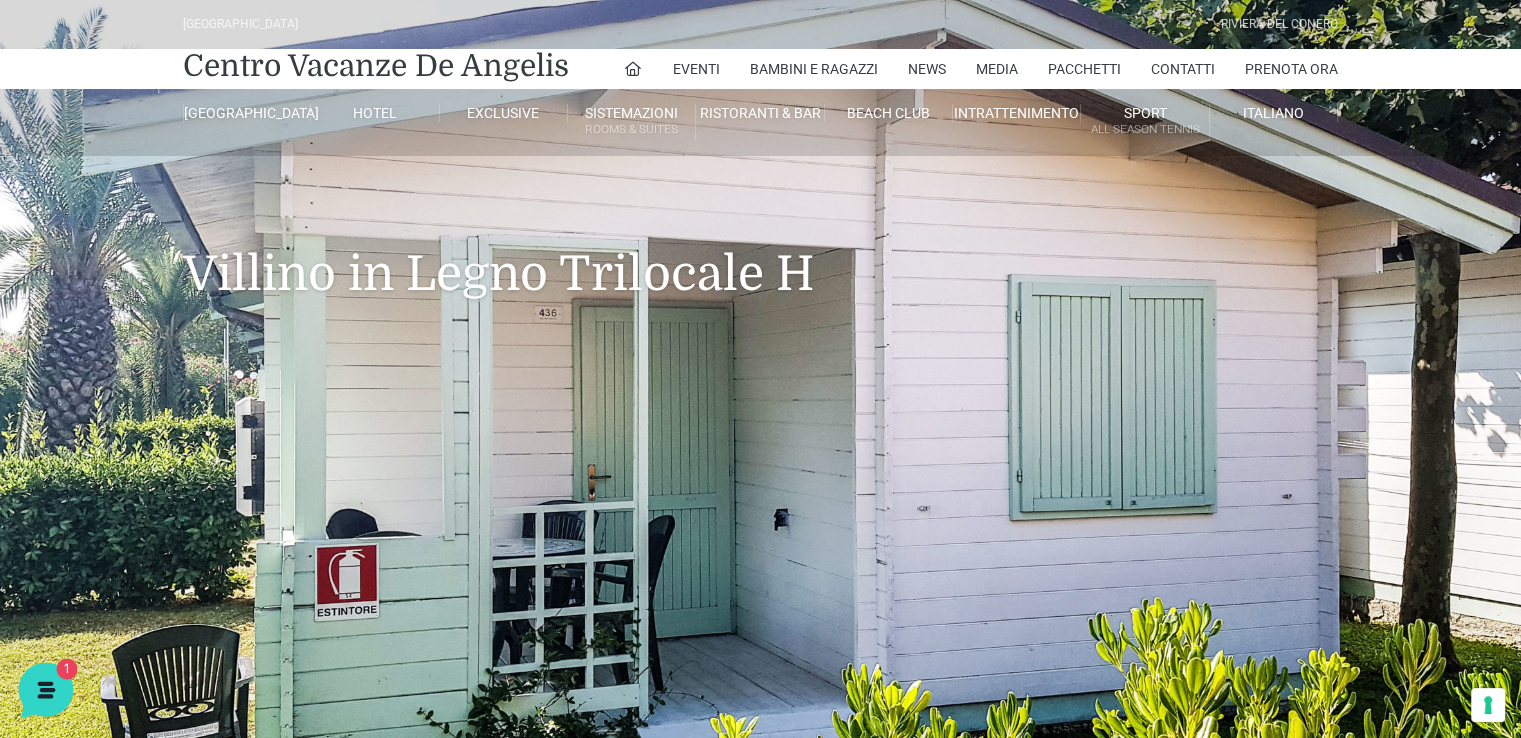 click 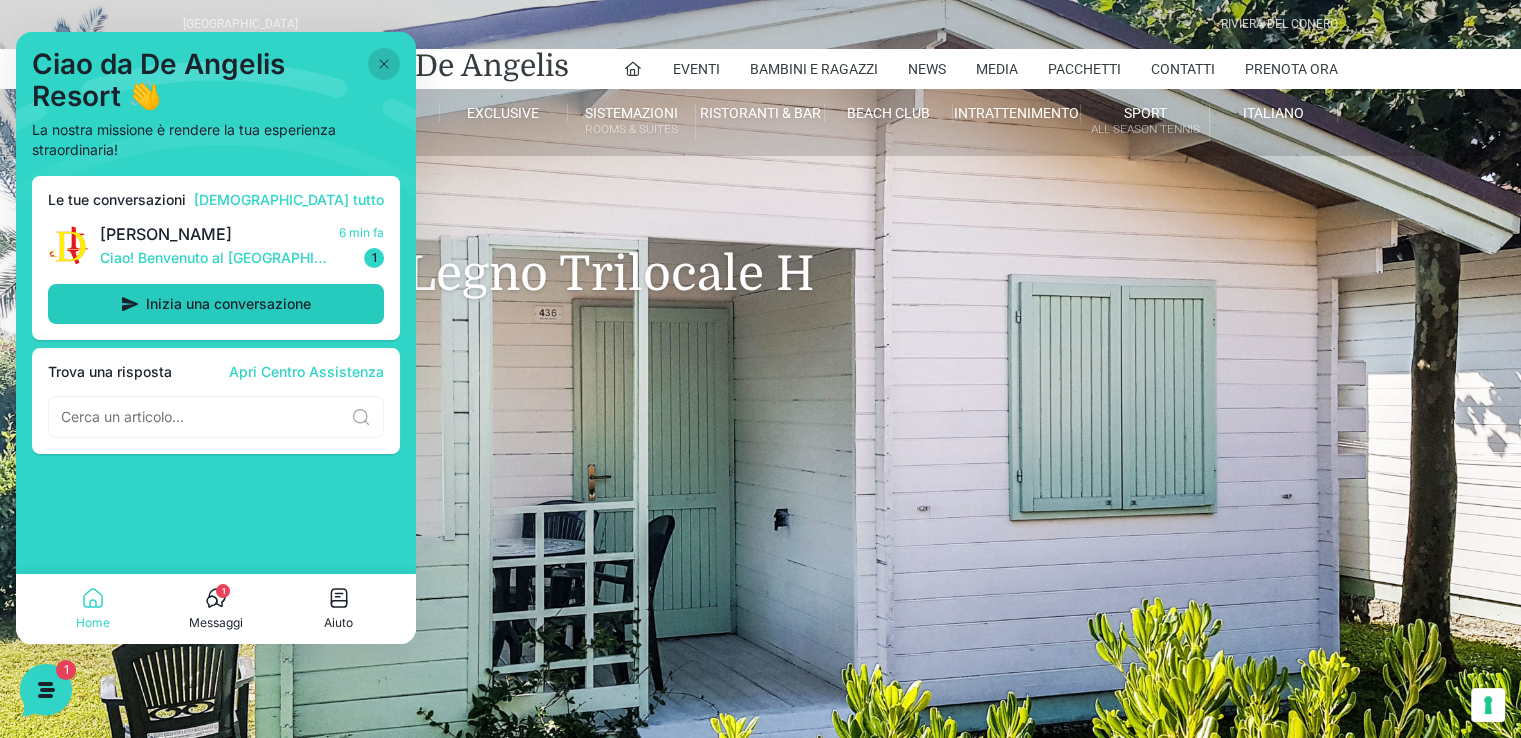 click on "Inizia una conversazione" at bounding box center (228, 304) 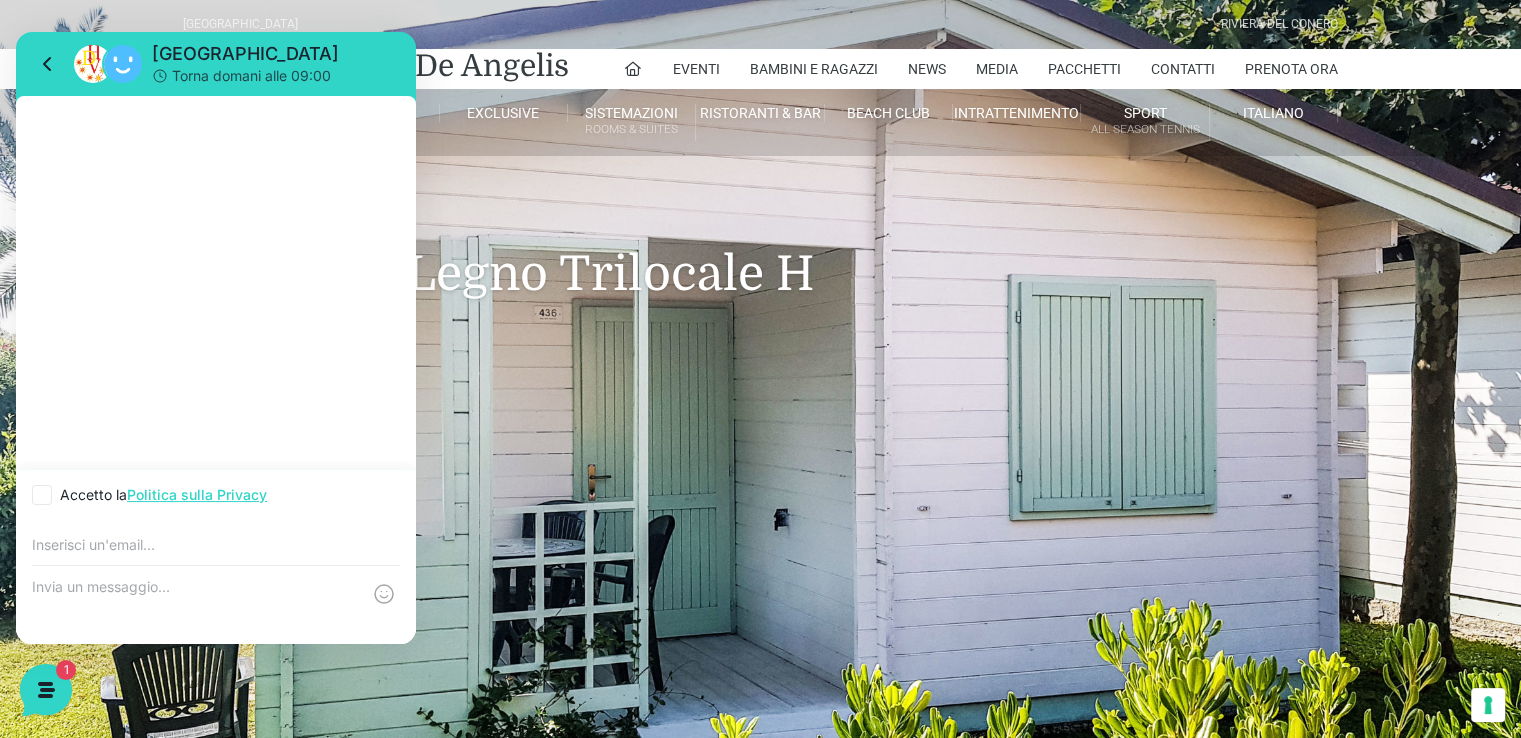 click at bounding box center (216, 545) 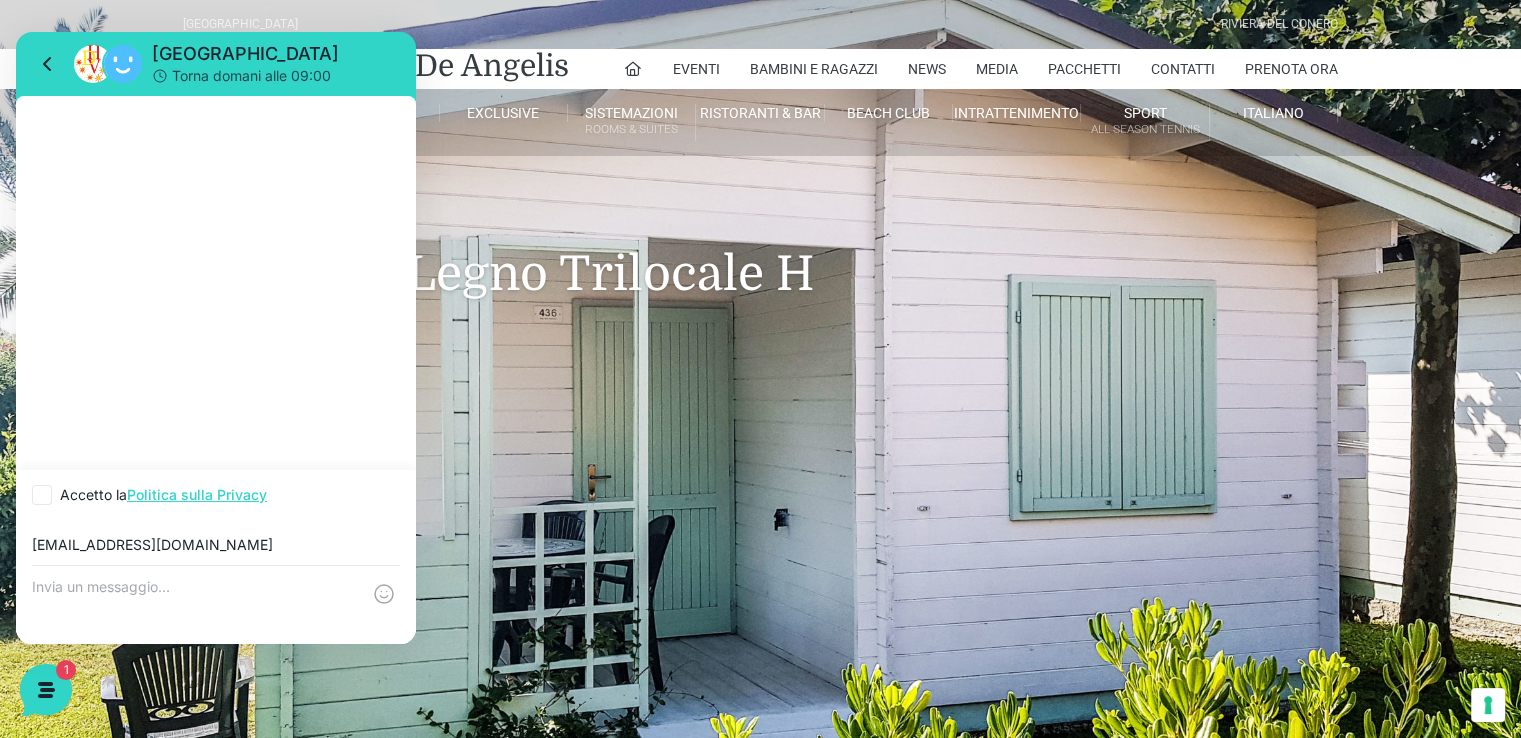 scroll, scrollTop: 24, scrollLeft: 0, axis: vertical 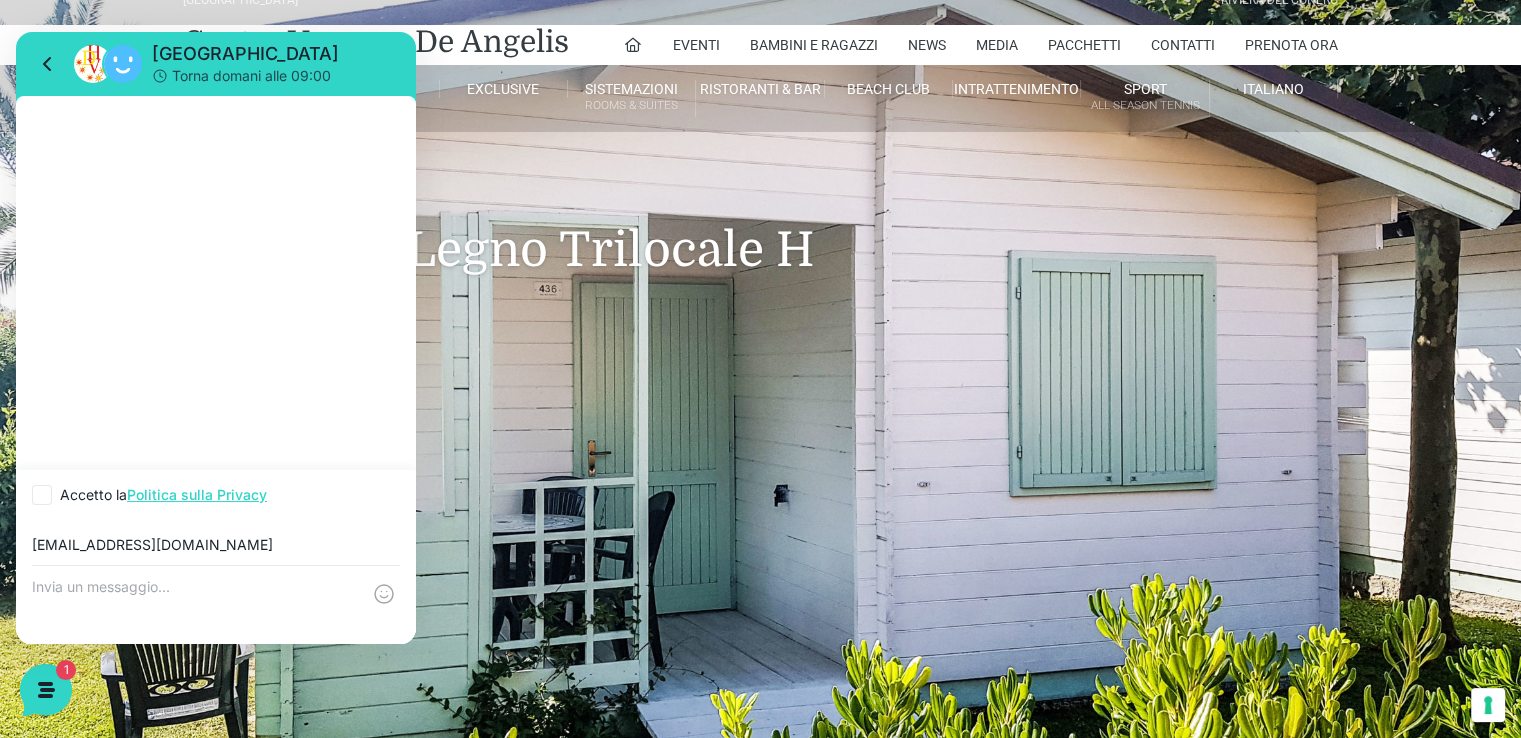 type on "saccorosso@gmail.com" 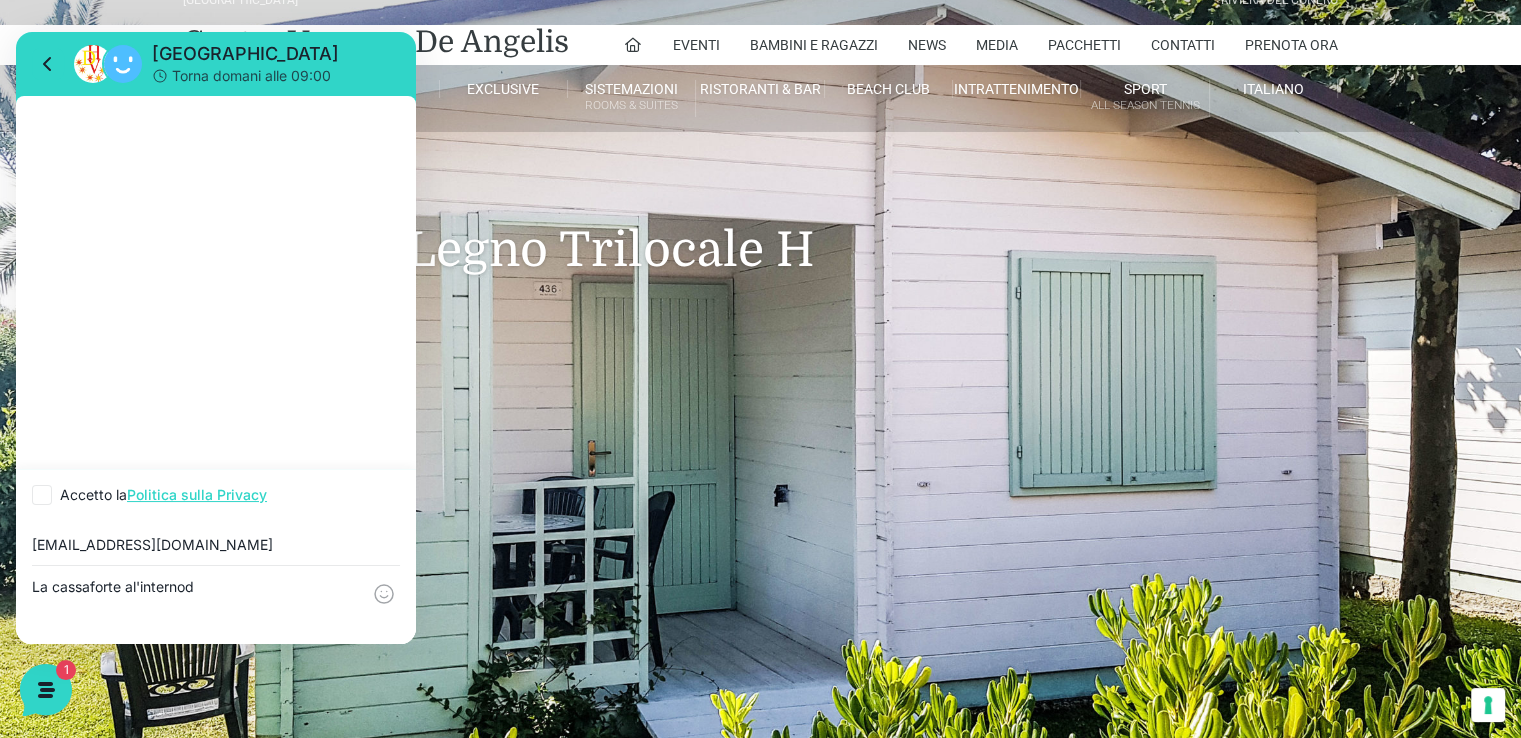 click on "La cassaforte al'internod" at bounding box center (196, 605) 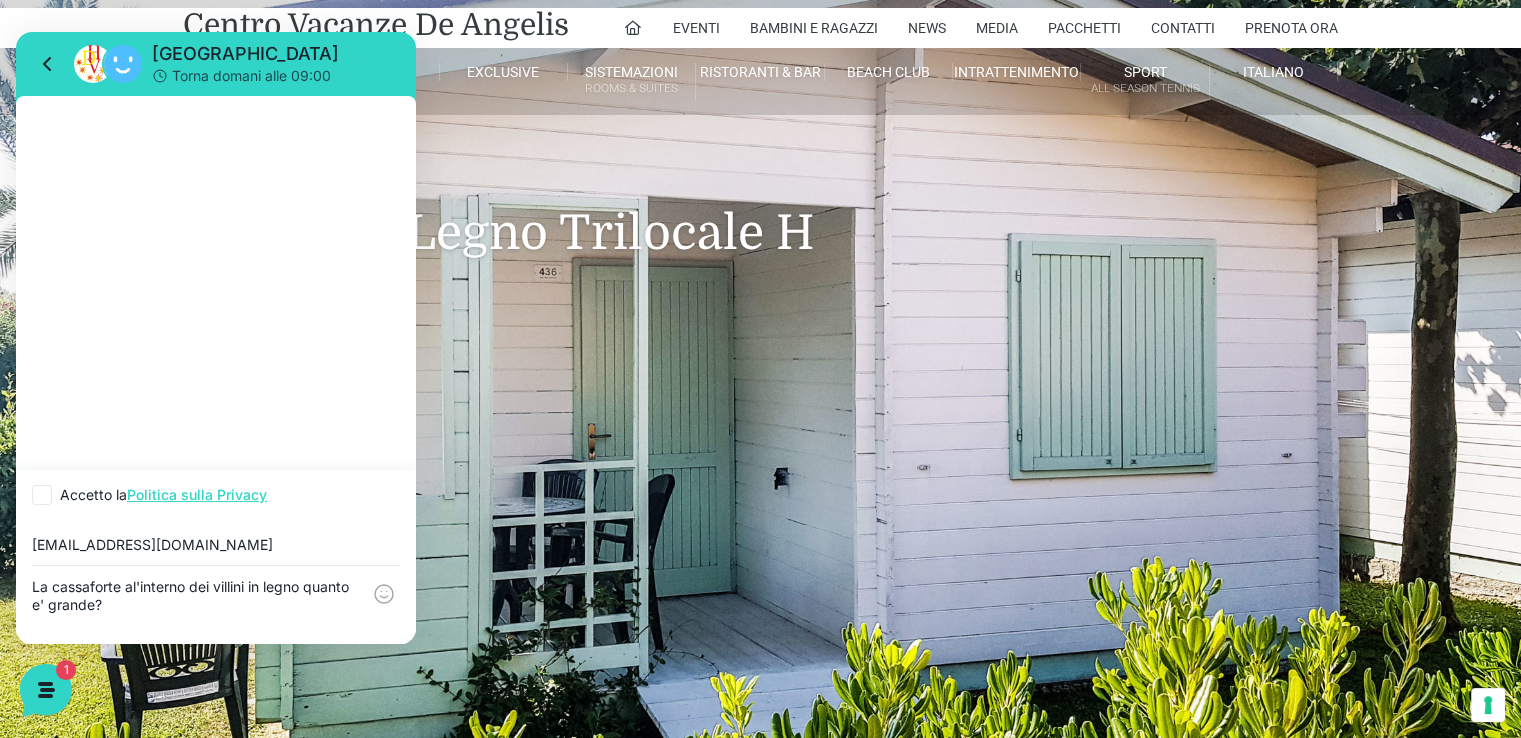 scroll, scrollTop: 50, scrollLeft: 0, axis: vertical 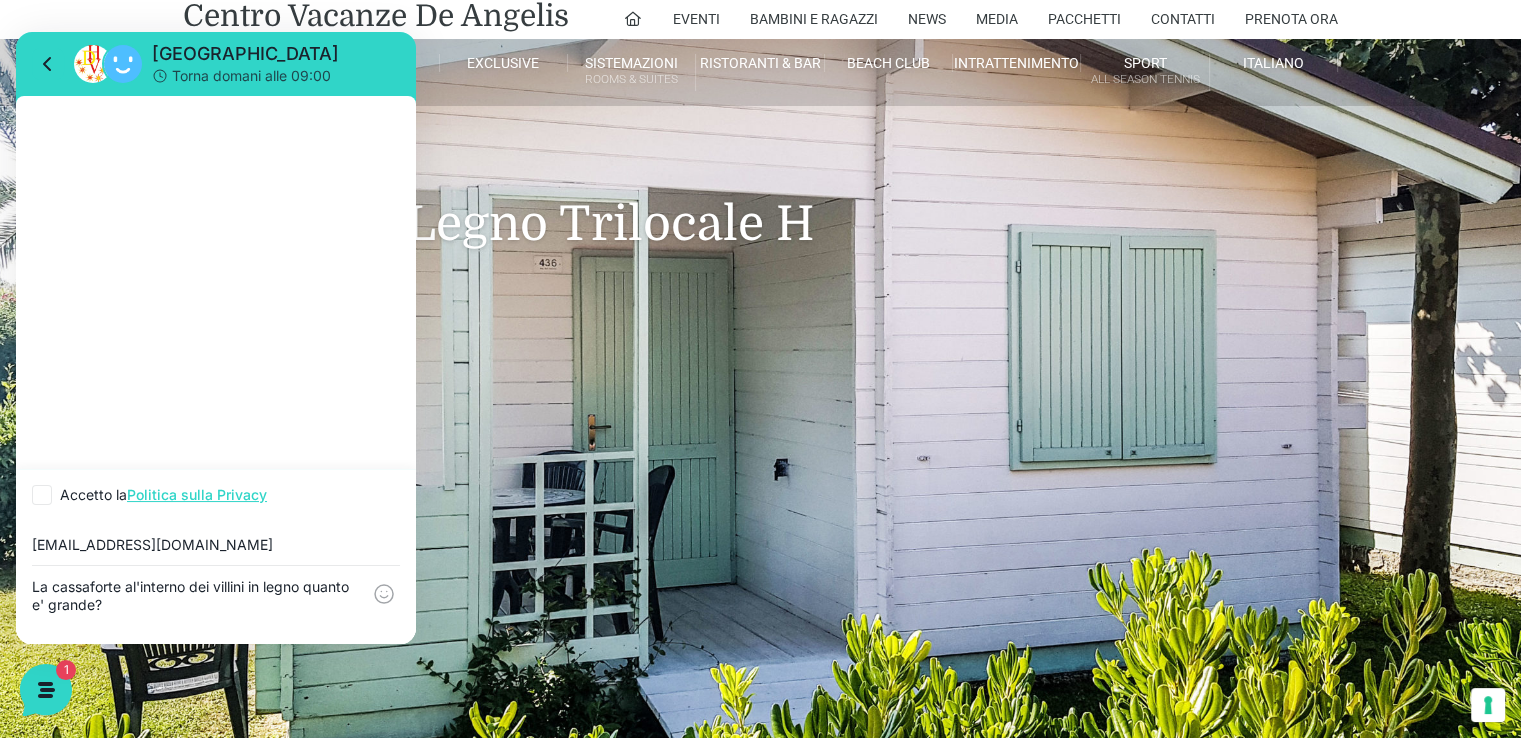 click on "La cassaforte al'interno dei villini in legno quanto e' grande?" at bounding box center (196, 605) 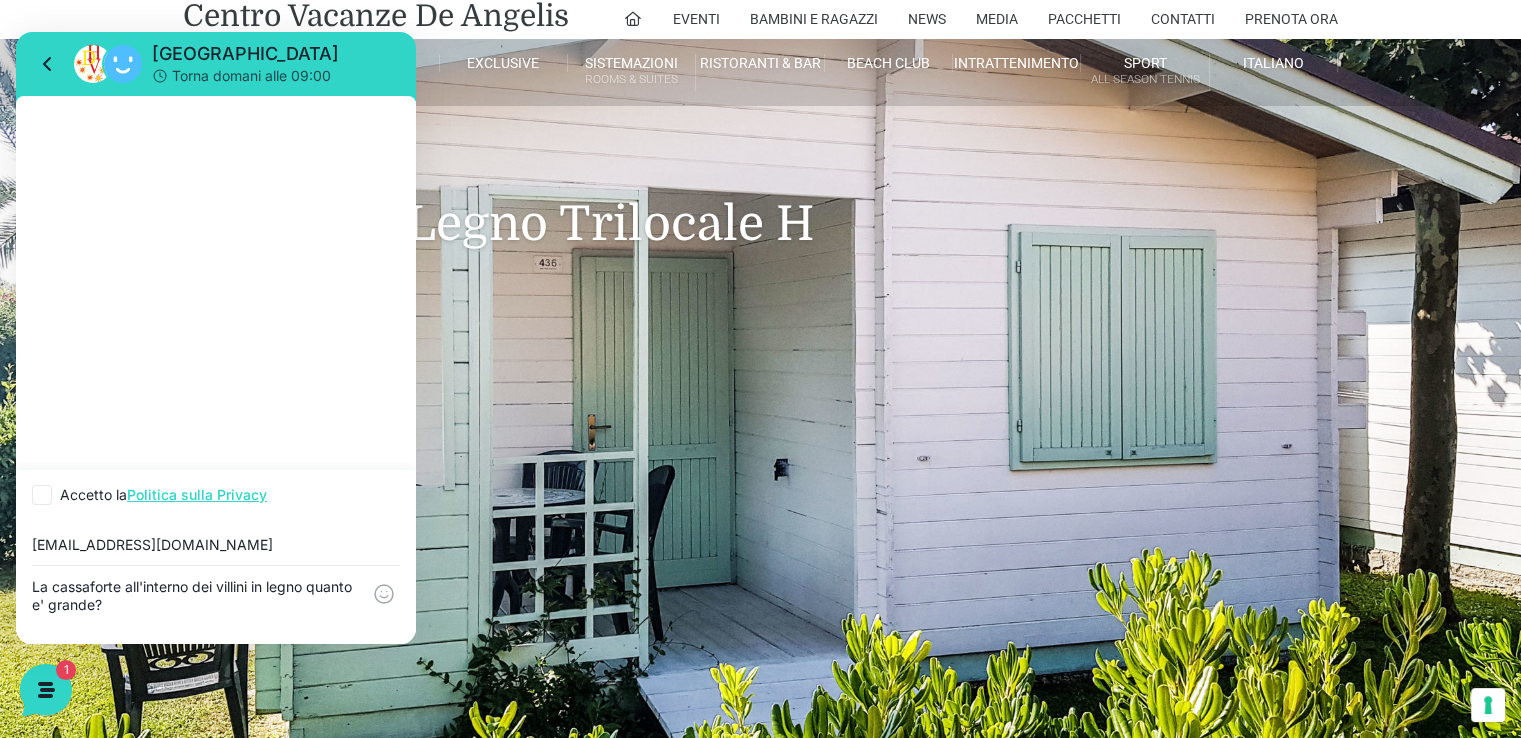 click on "La cassaforte all'interno dei villini in legno quanto e' grande?" at bounding box center (196, 605) 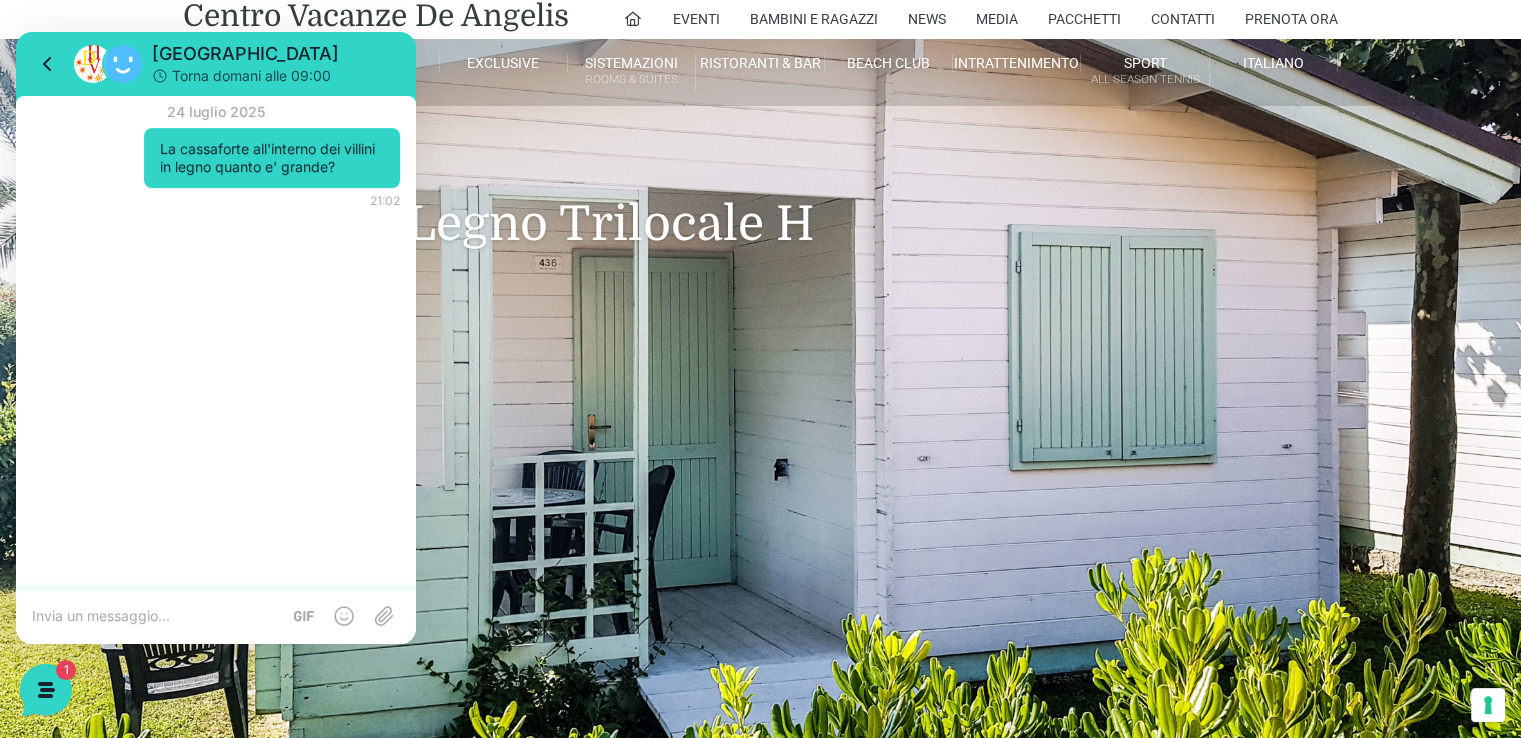 click at bounding box center [156, 616] 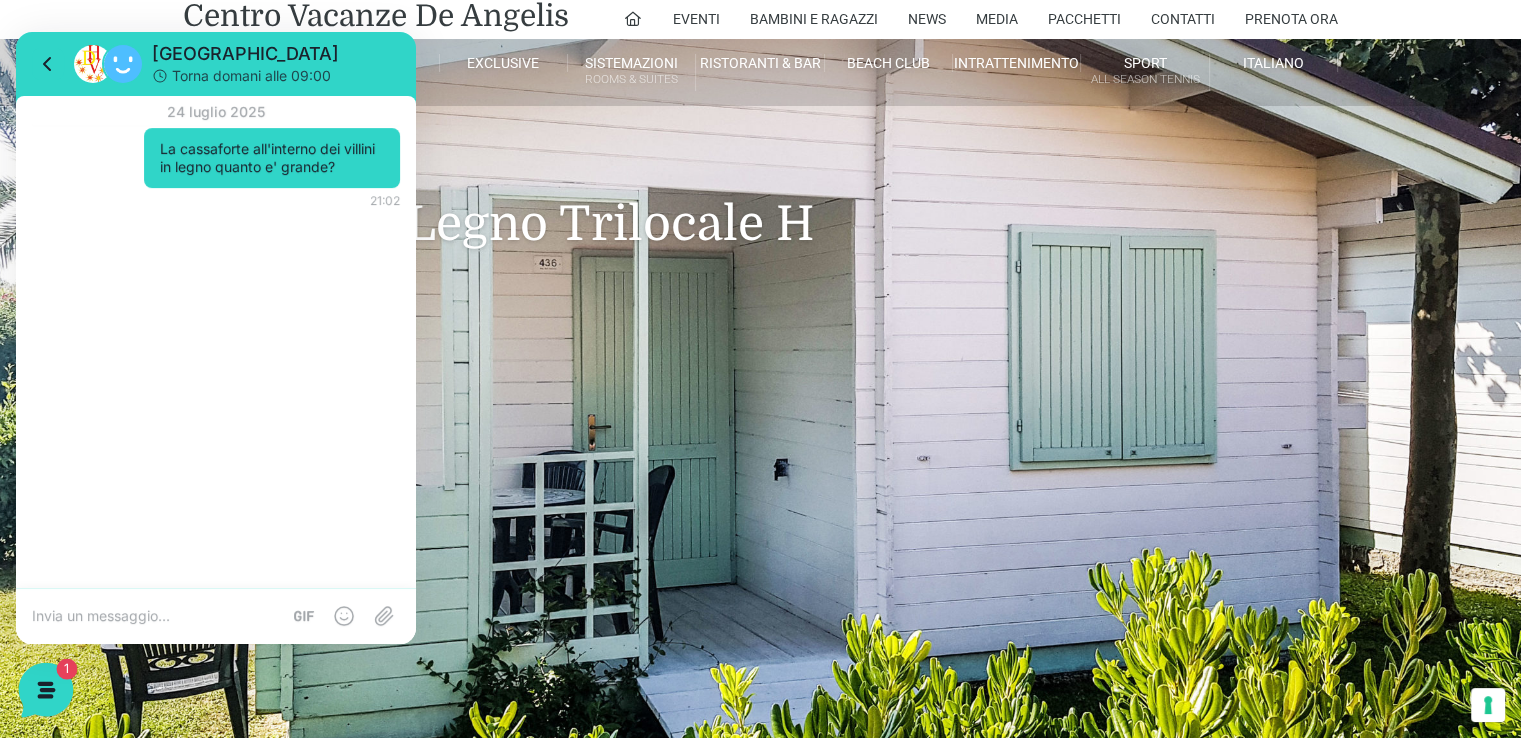 click 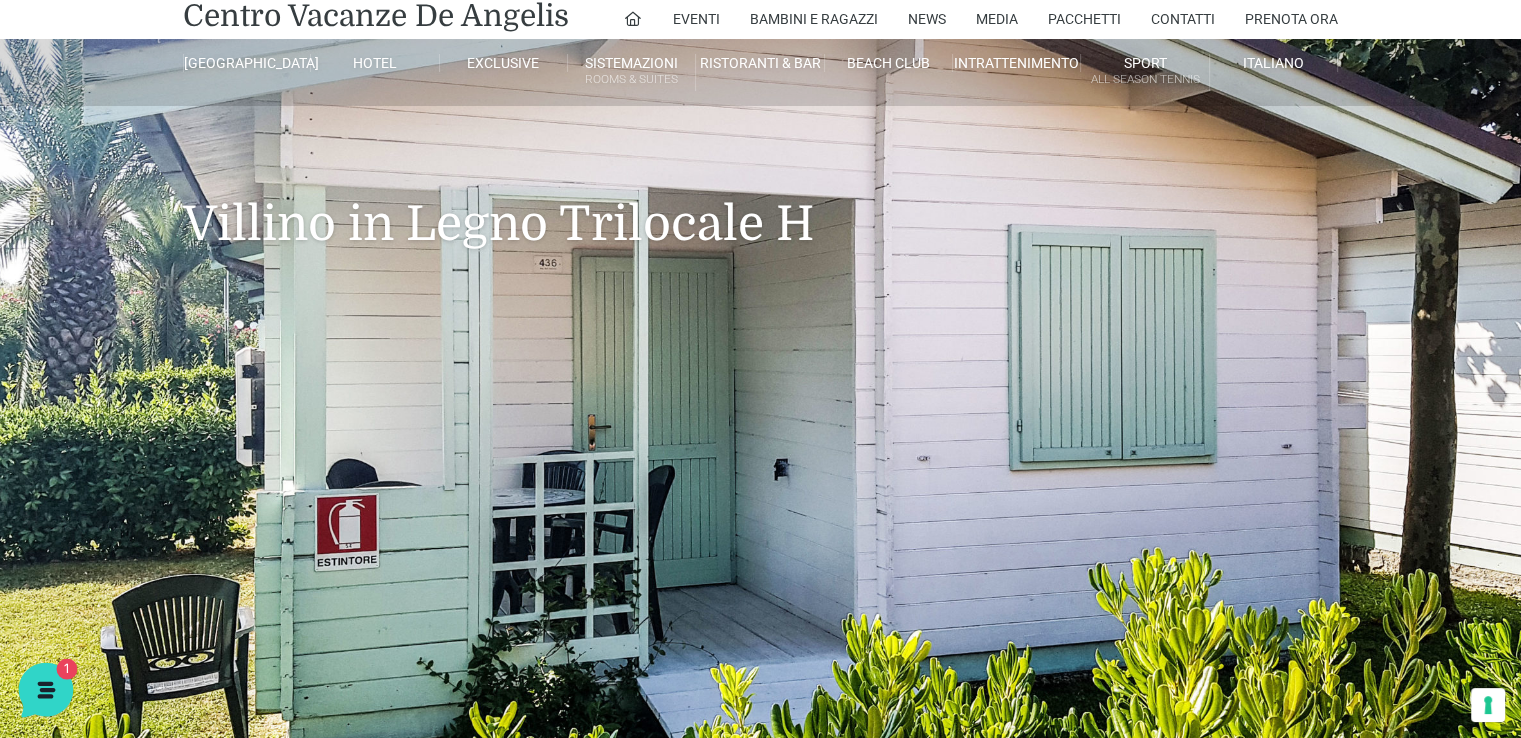 click 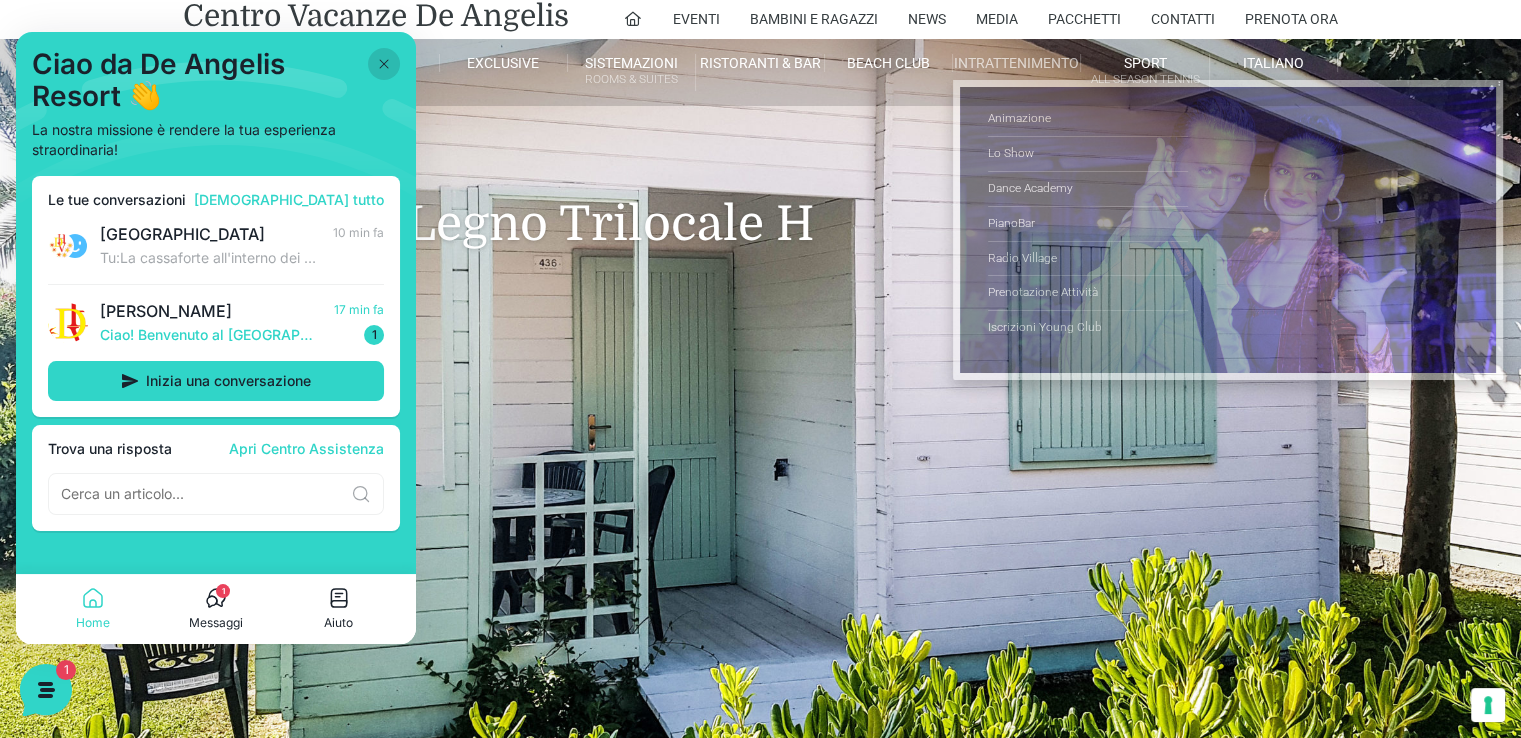 click on "Intrattenimento" at bounding box center [1017, 63] 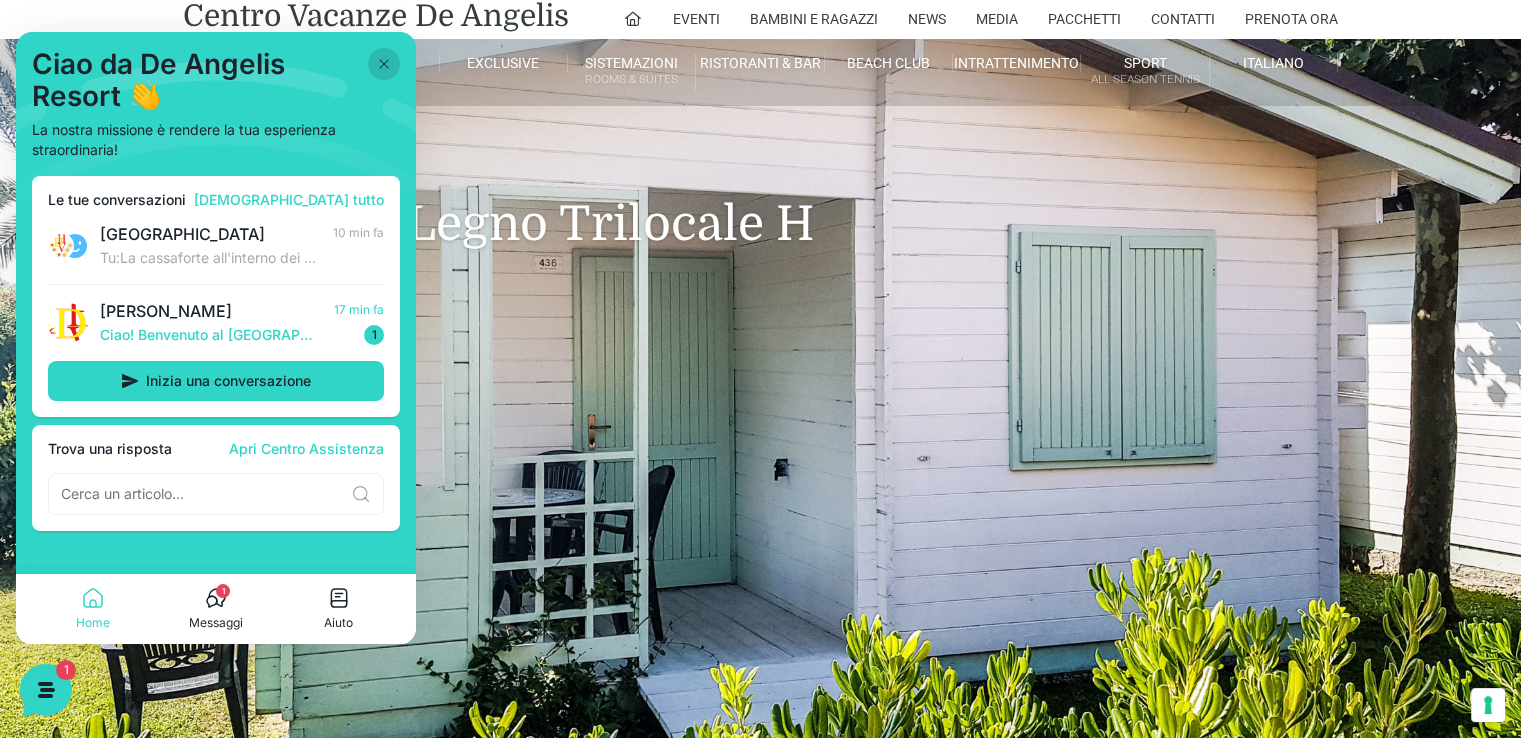 click on "Villino in Legno Trilocale H" at bounding box center (760, 194) 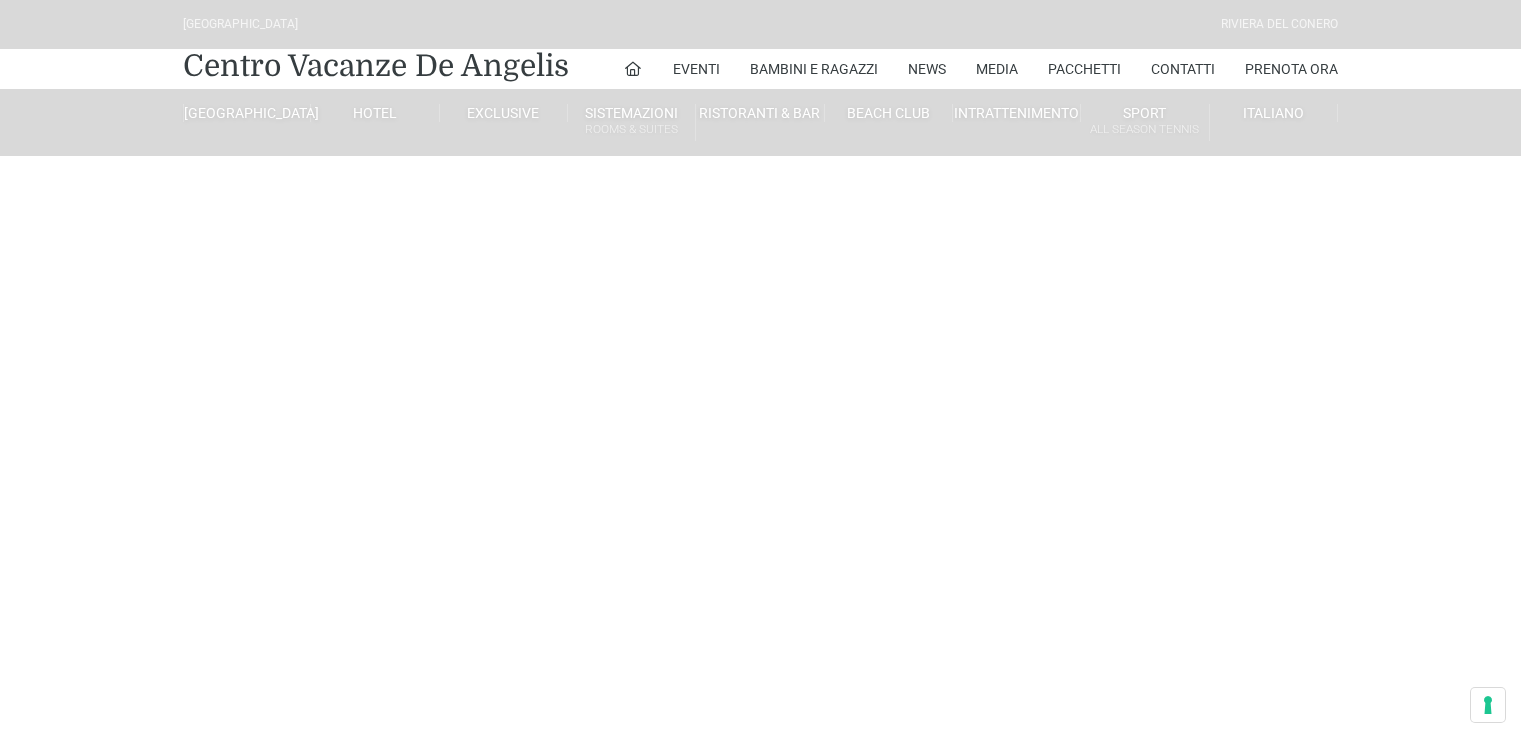 scroll, scrollTop: 0, scrollLeft: 0, axis: both 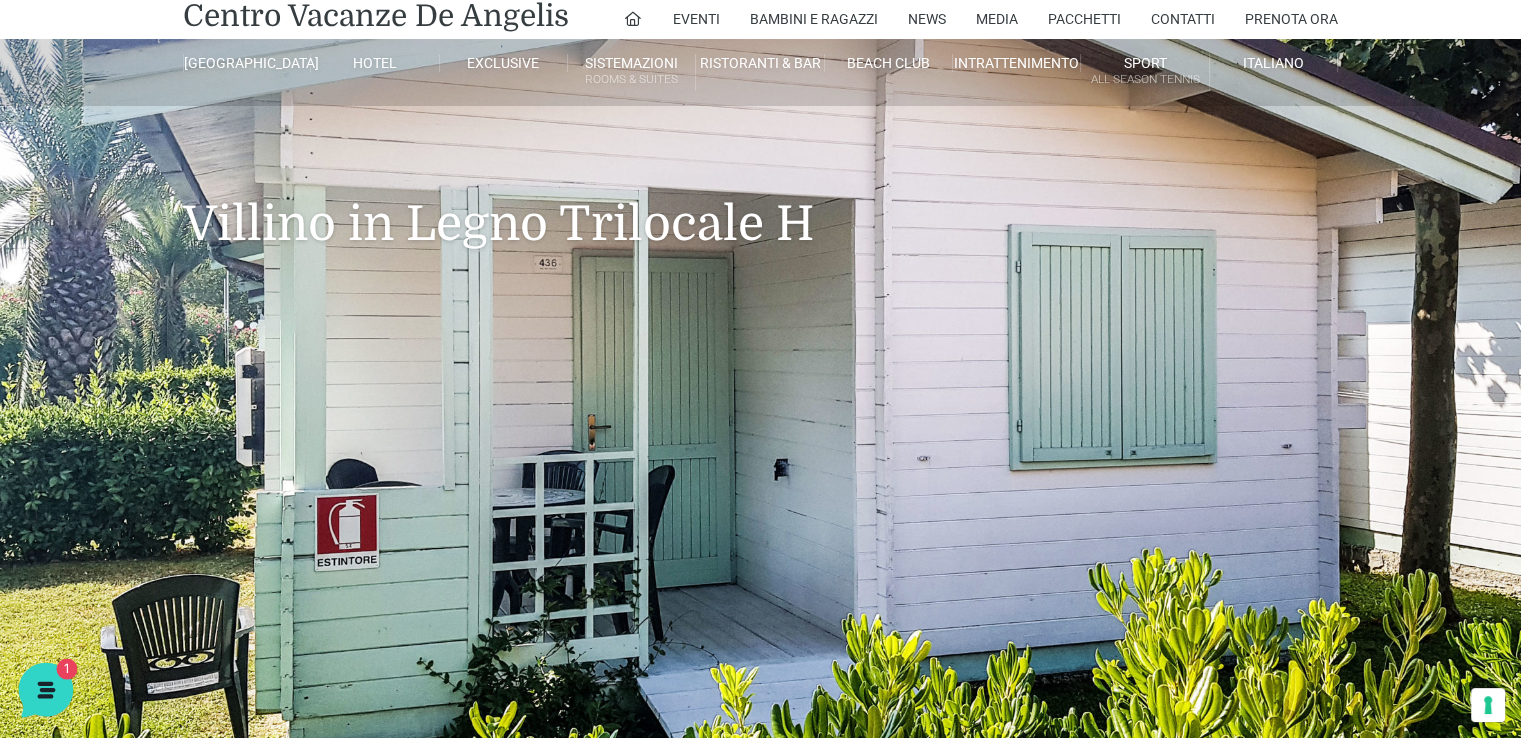 click 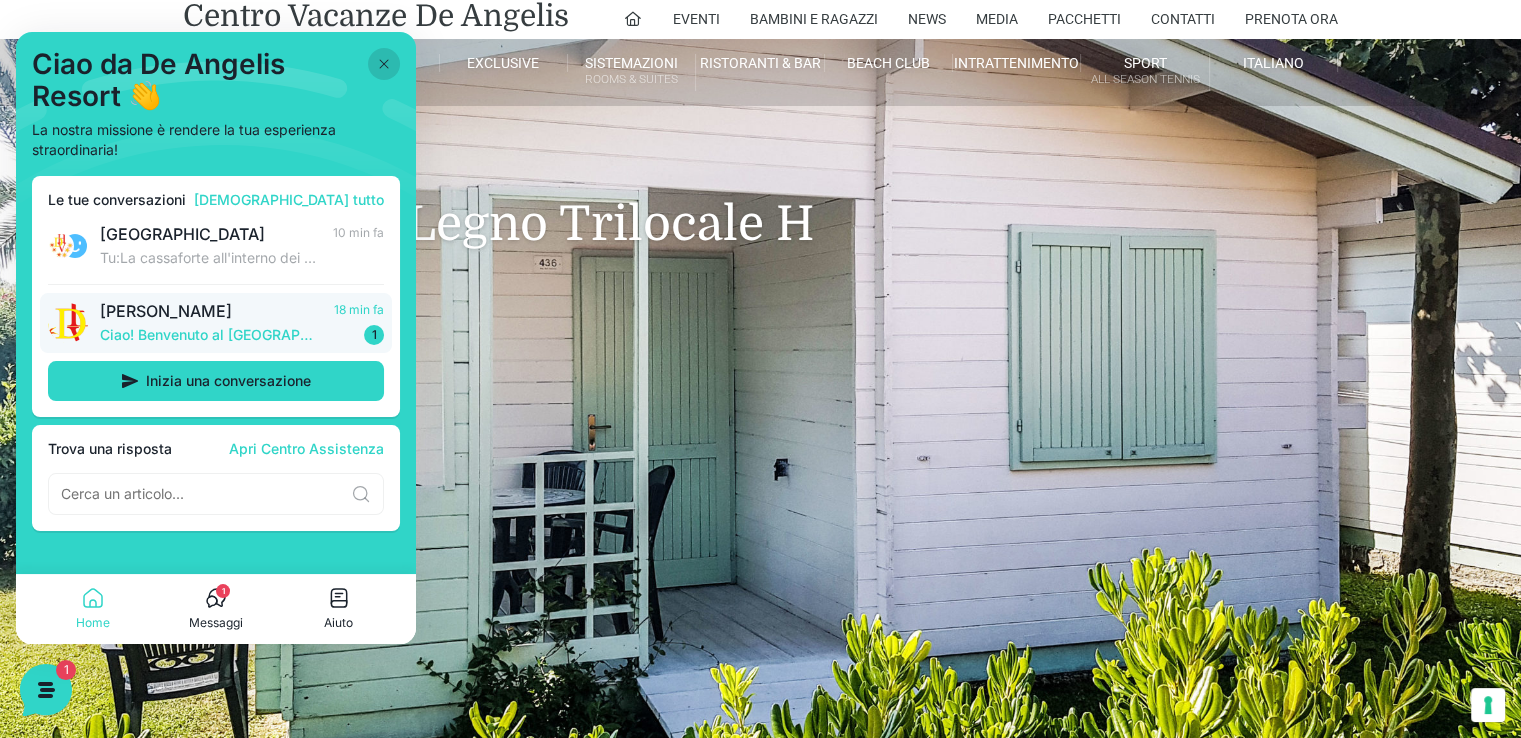 click on "1" at bounding box center [374, 335] 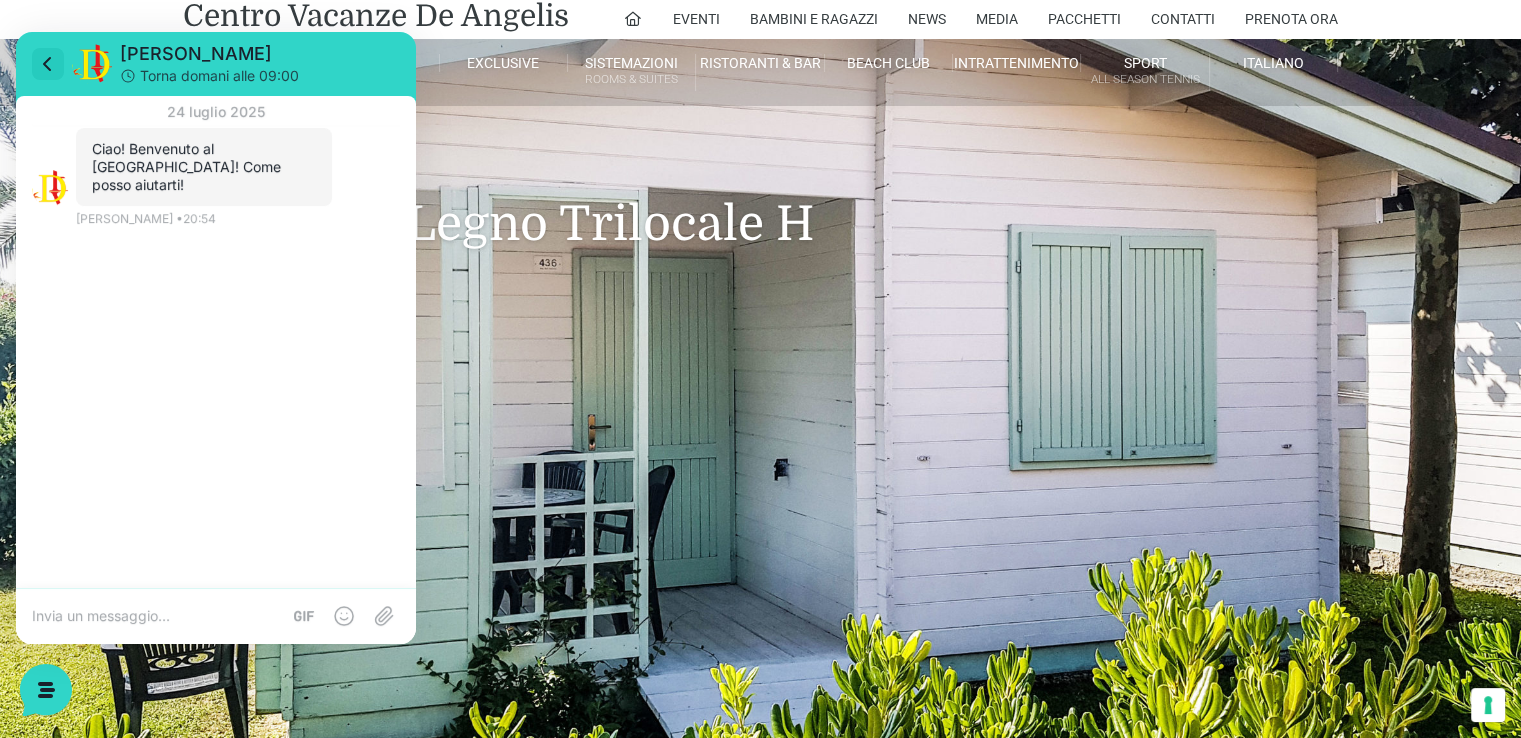 click 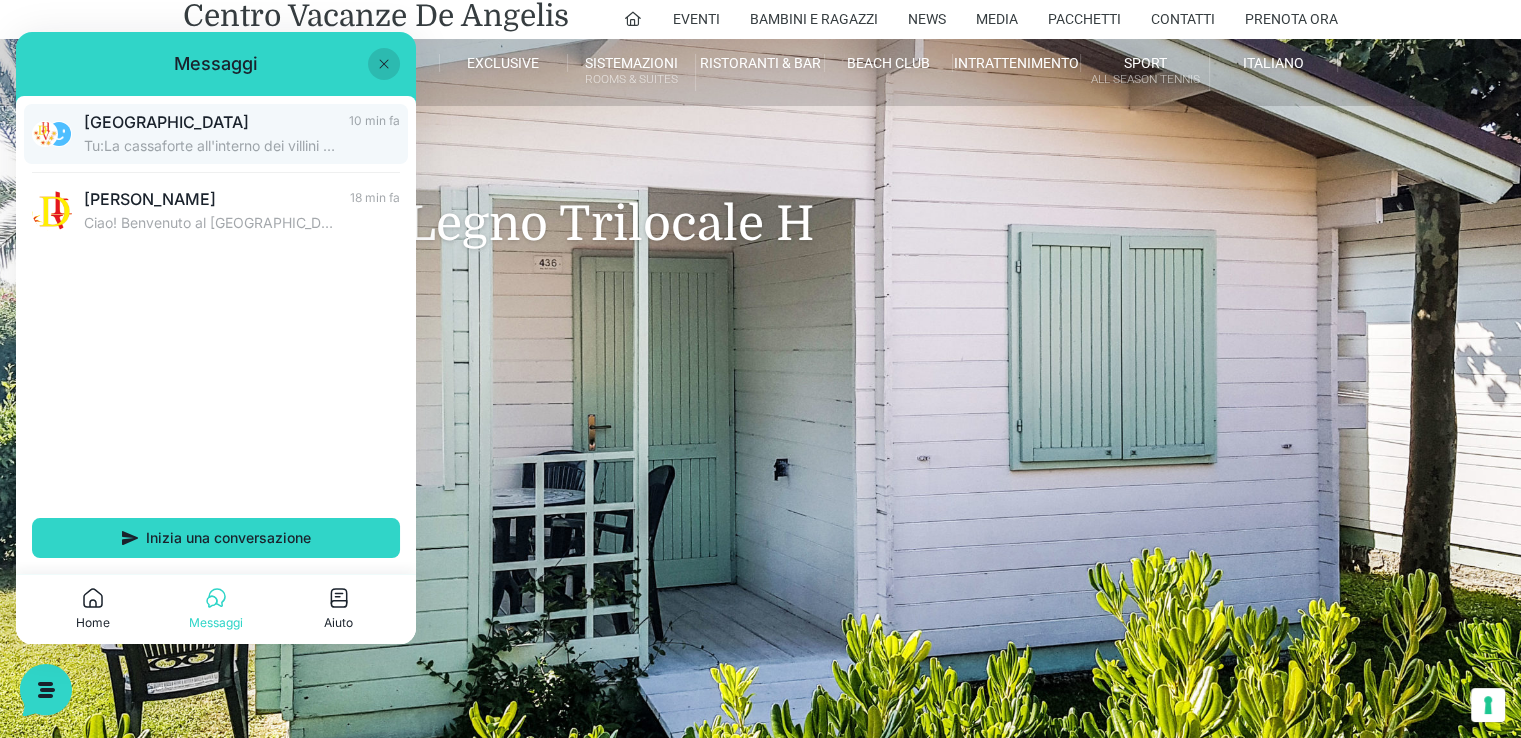 click on "Tu:  La cassaforte all'interno dei villini in legno quanto e' grande?" at bounding box center [210, 146] 